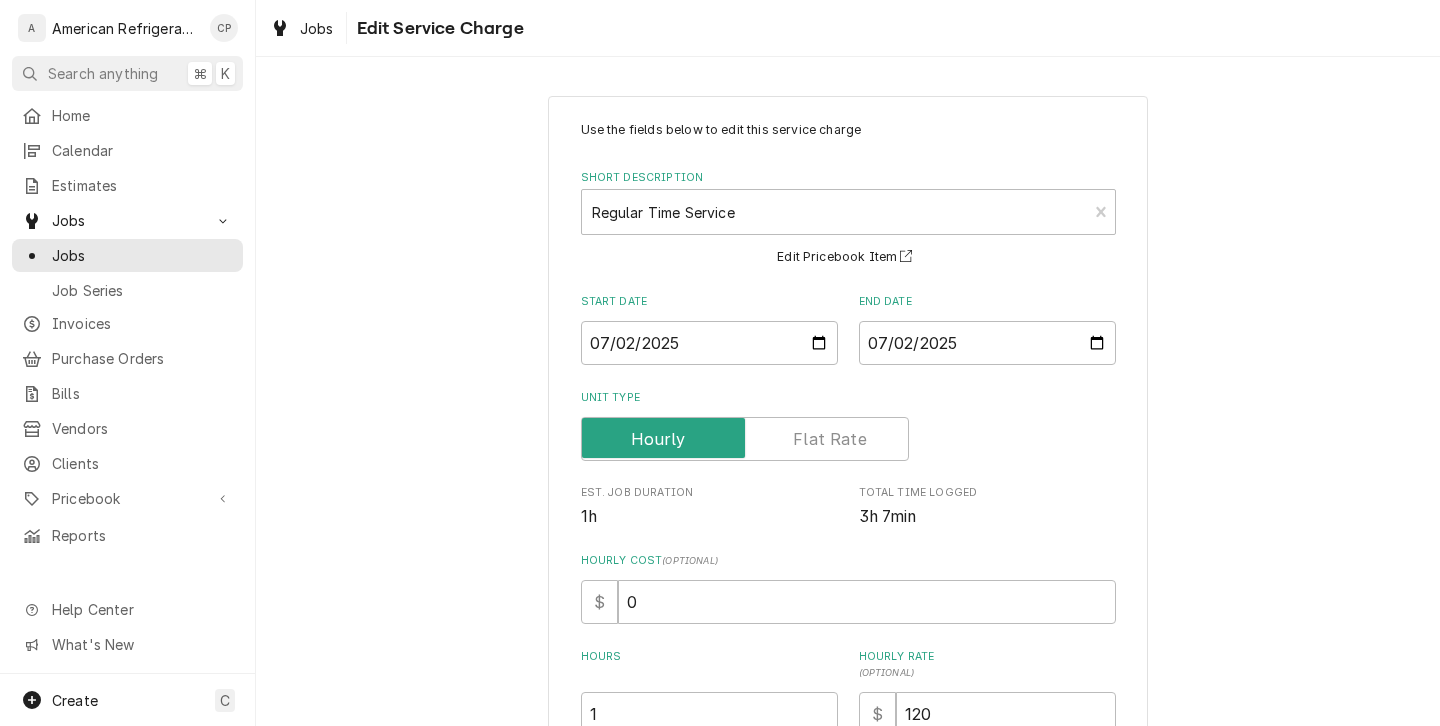 scroll, scrollTop: 0, scrollLeft: 0, axis: both 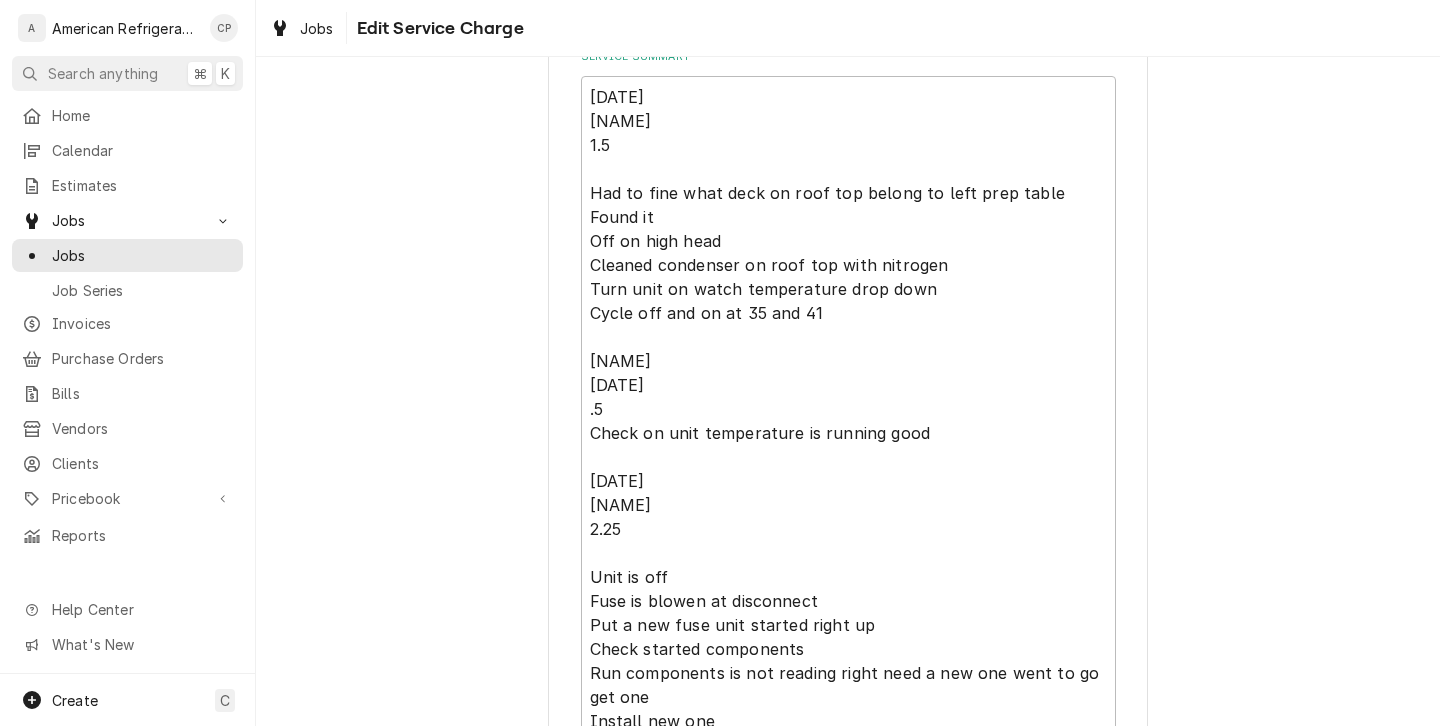 click on "Use the fields below to edit this service charge Short Description Regular Time Service Edit Pricebook Item    Start Date 2025-07-02 End Date 2025-07-02 Unit Type Est. Job Duration 1h Total Time Logged 3h 7min Hourly Cost  ( optional ) $ 0 Hours 1 Hourly Rate  ( optional ) $ 120 Service Summary 7/2/25
Carlos
1.5
Had to fine what deck on roof top belong to left prep table
Found it
Off on high head
Cleaned condenser on roof top with nitrogen
Turn unit on watch temperature drop down
Cycle off and on at 35 and 41
Carlos
7/3/25
.5
Check on unit temperature is running good
7/7/25
Carlos
2.25
Unit is off
Fuse is blowen at disconnect
Put a new fuse unit started right up
Check started components
Run components is not reading right need a new one went to go get one
Install new one
Check compresor and condenser fan motor they are running under amps
Did a compressor efficiency test? It works good. Save Delete Cancel" at bounding box center (848, 177) 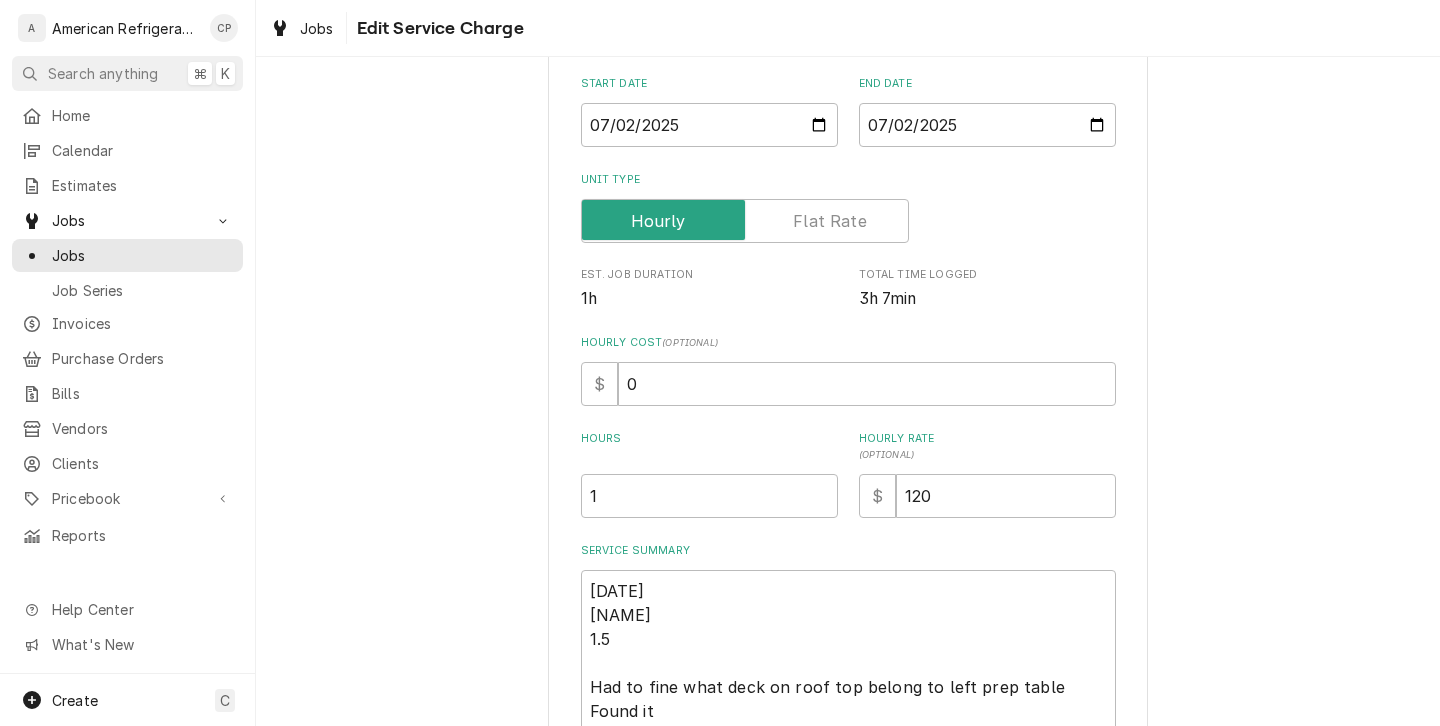 scroll, scrollTop: 977, scrollLeft: 0, axis: vertical 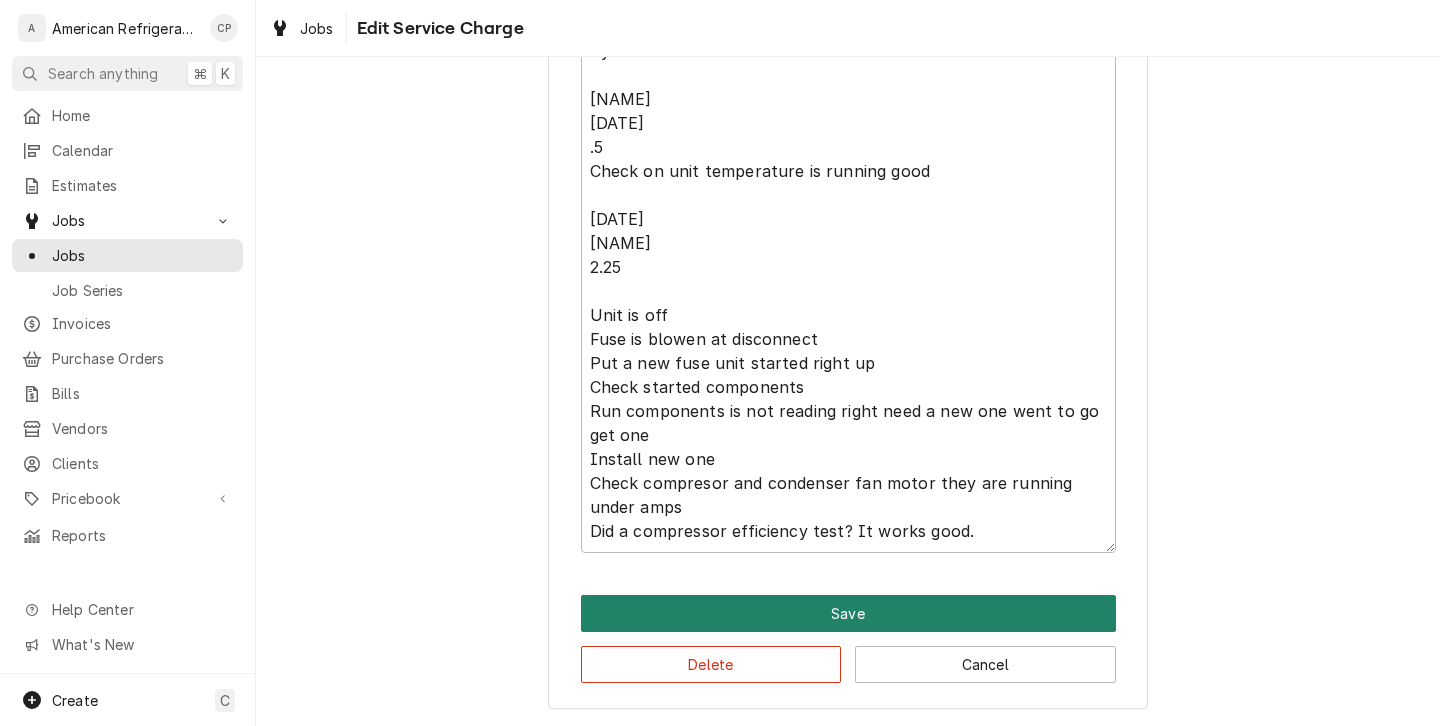 click on "Save" at bounding box center (848, 613) 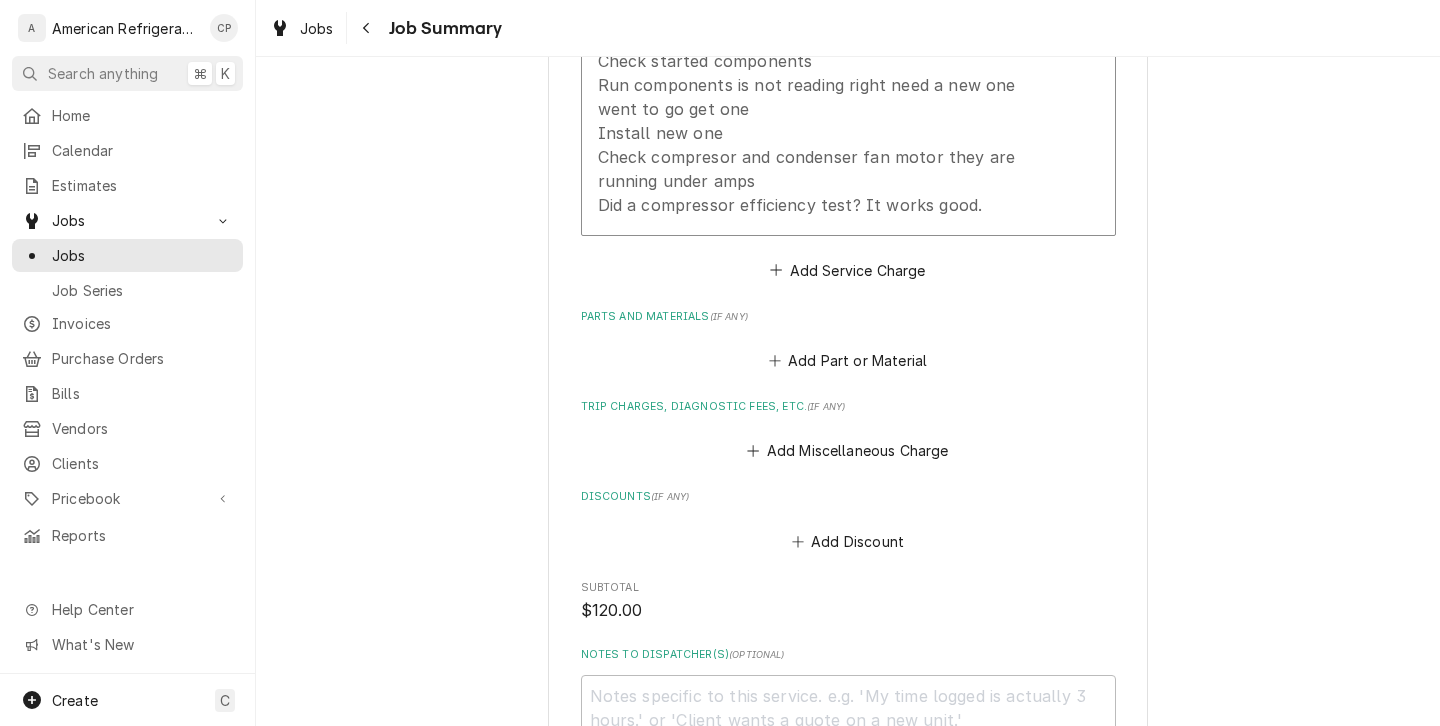 scroll, scrollTop: 1651, scrollLeft: 0, axis: vertical 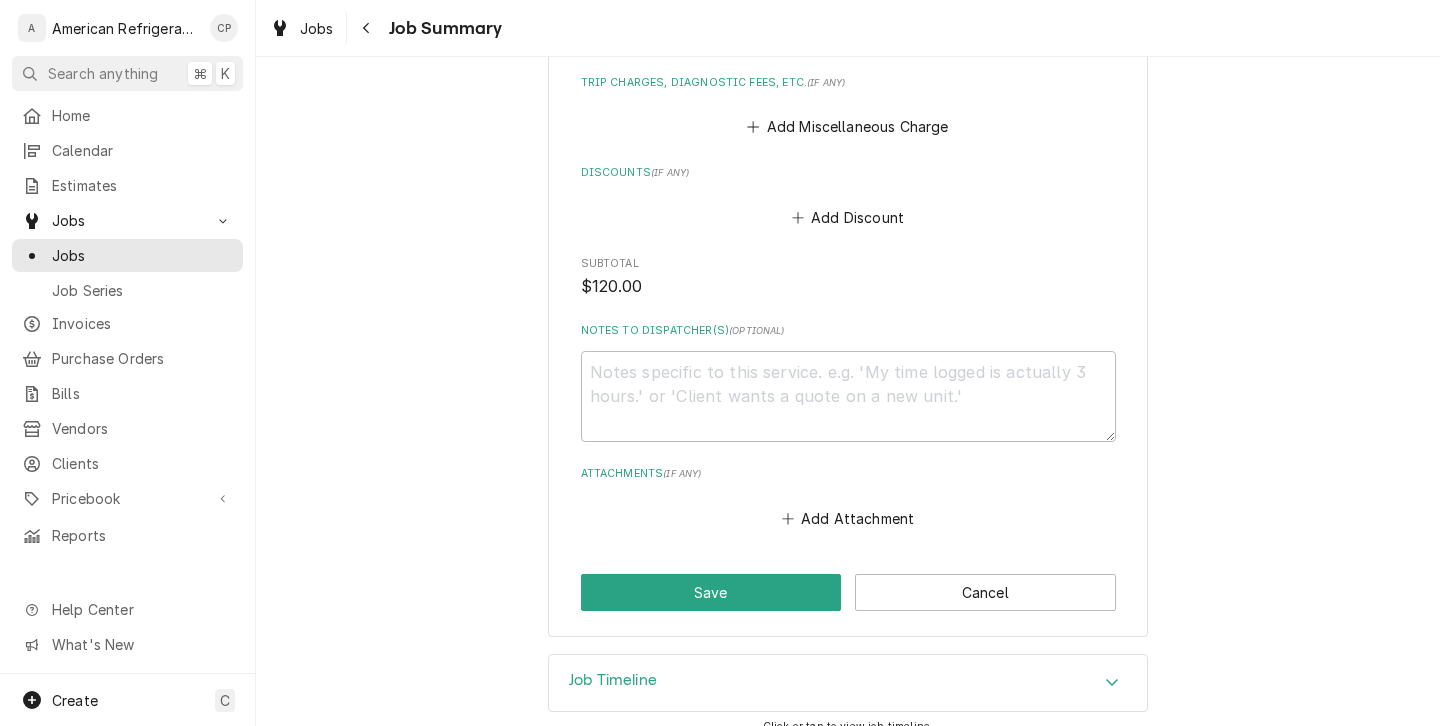 click on "P.F. Chang's 4440 The 25 Way, Albuquerque, NM 87109 Please provide a summary of the work you've done, the parts and materials you used, and any other charges or discounts that should be applied to this service: Roopairs Job ID JOB-2548 Service Type Regular Time Service Job Type Service Total Time Logged 3h 7min Service Charges Short Description Regular Time Service Service Date Jul 2, 2025 Hourly Cost $0.00/hr Qty. 1hr Rate $120.00/hr Amount $120.00 Service  Summary Add Service Charge Parts and Materials  ( if any ) Add Part or Material Trip Charges, Diagnostic Fees, etc.  ( if any ) Add Miscellaneous Charge Discounts  ( if any ) Add Discount Subtotal $120.00 Notes to Dispatcher(s)  ( optional ) Attachments  ( if any ) Add Attachment Save Cancel" at bounding box center (848, -459) 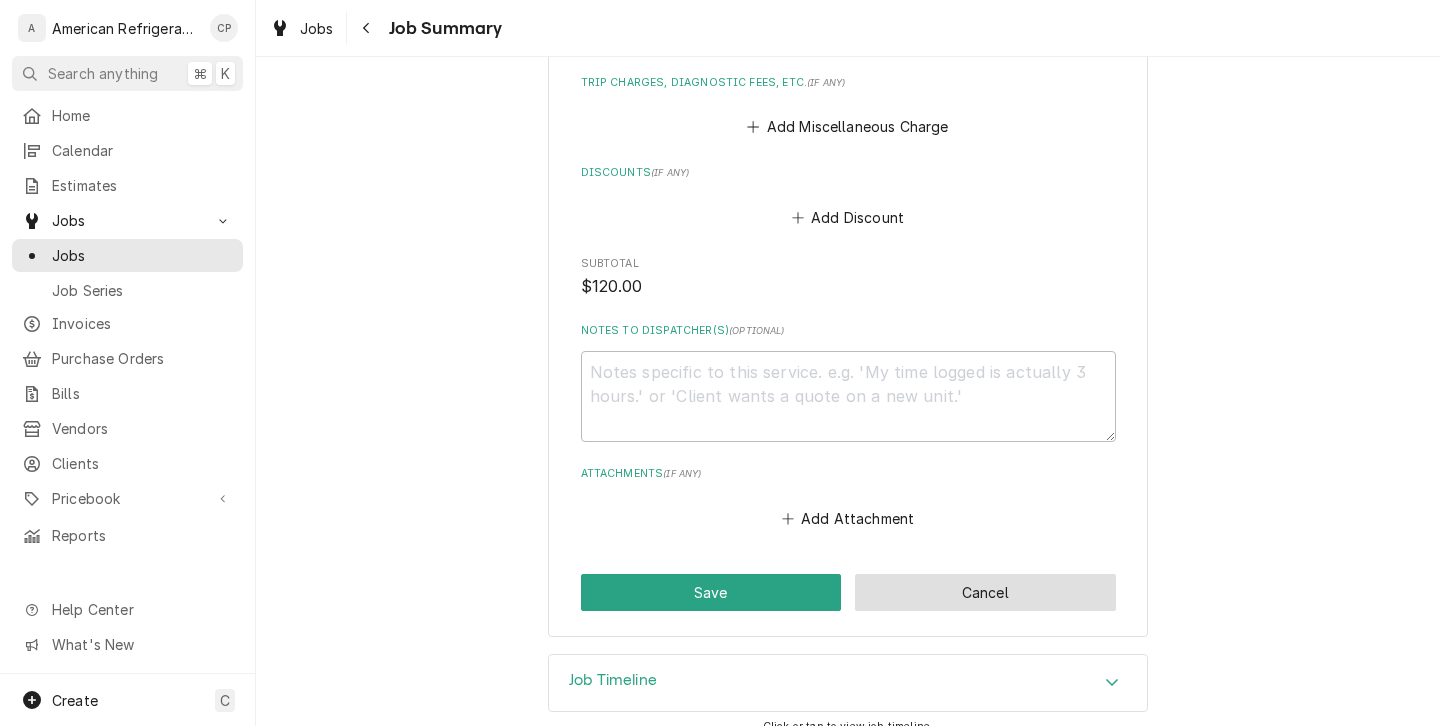 click on "Cancel" at bounding box center [985, 592] 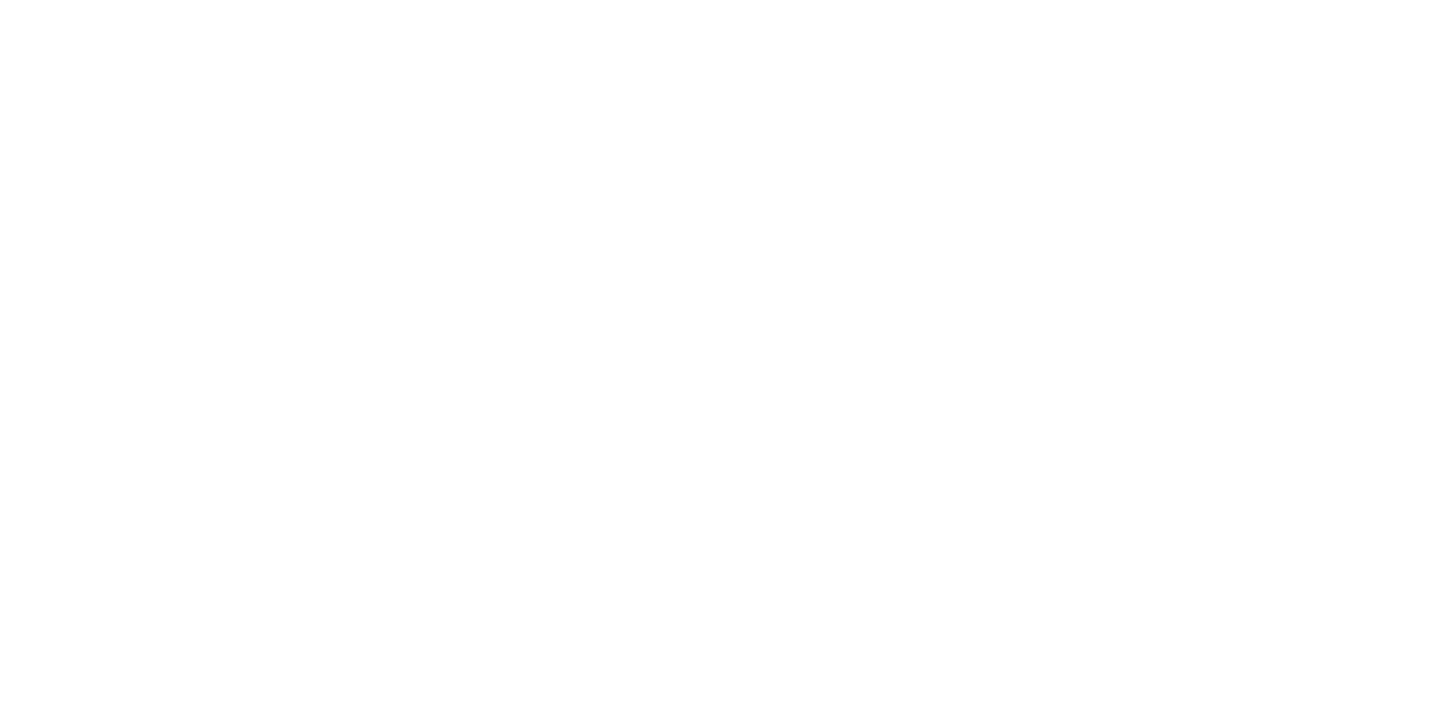 scroll, scrollTop: 0, scrollLeft: 0, axis: both 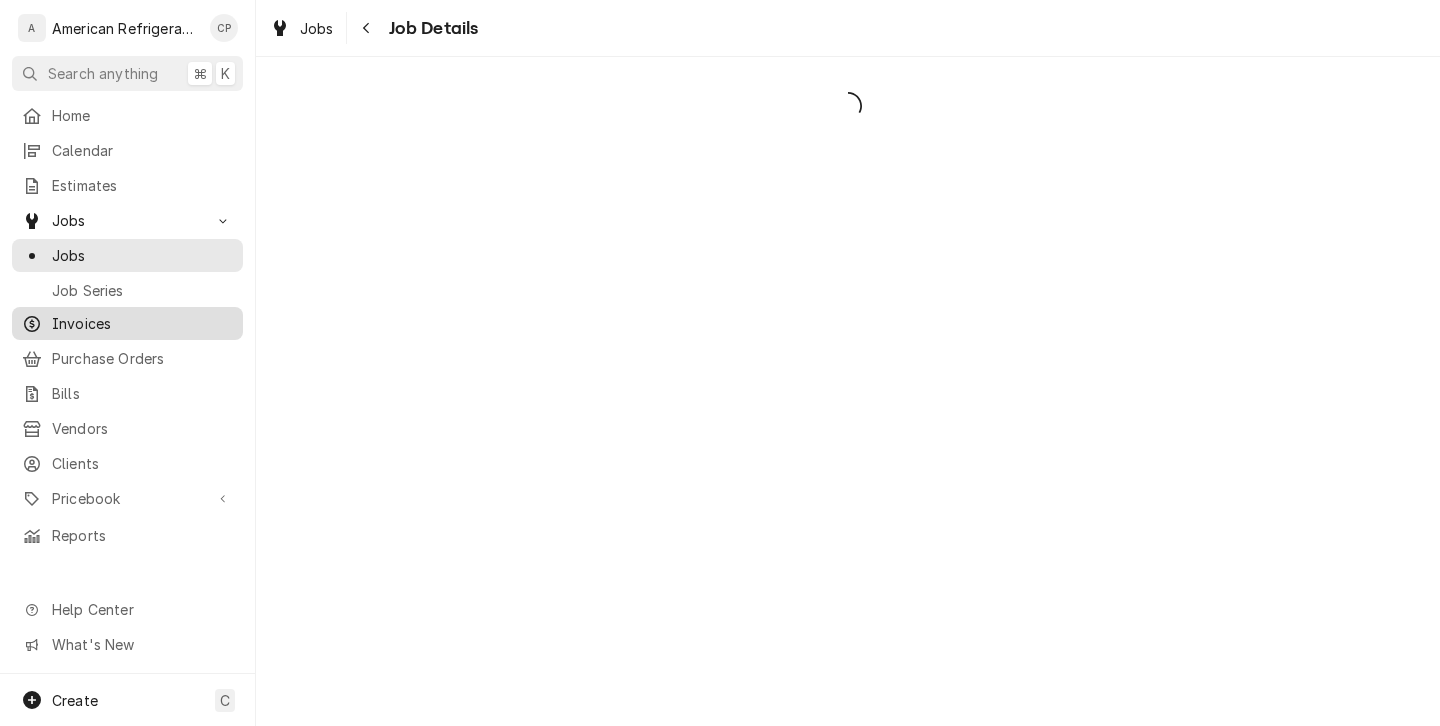 click on "Invoices" at bounding box center (142, 323) 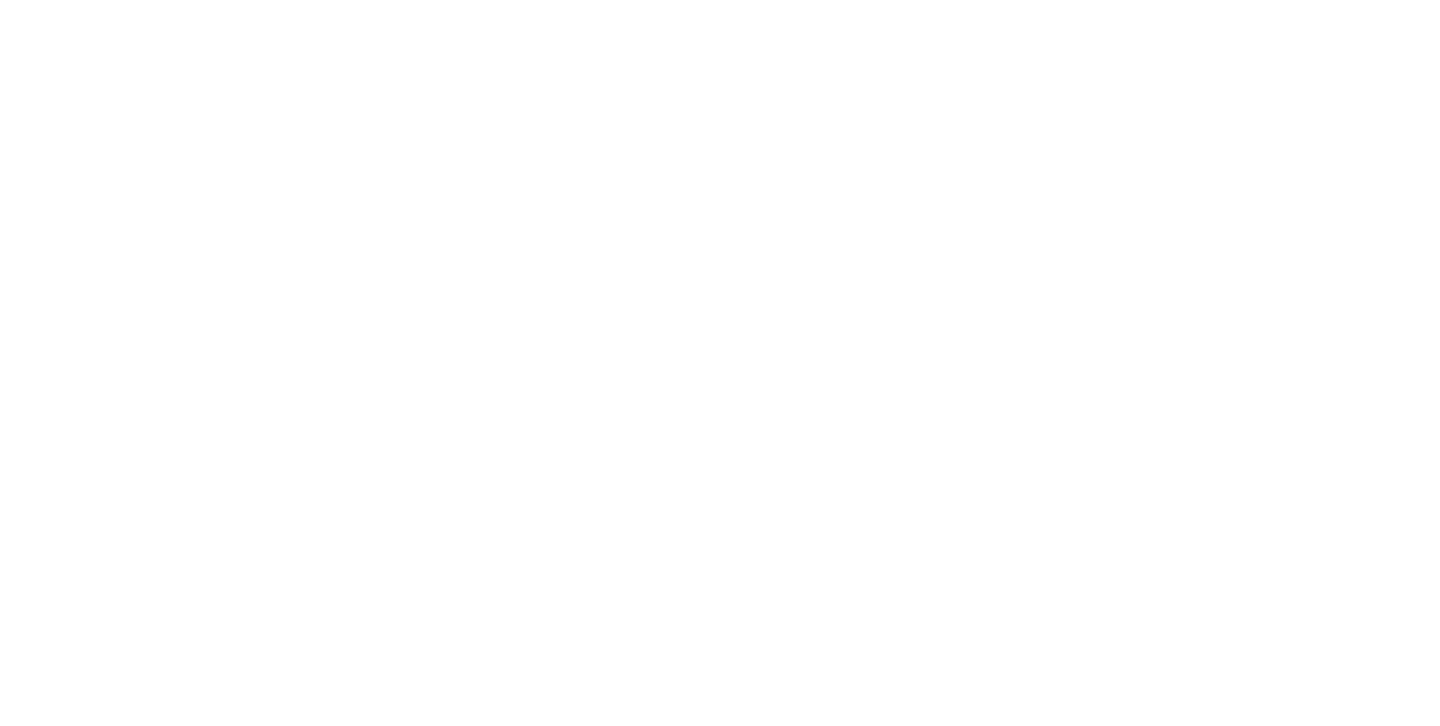 scroll, scrollTop: 0, scrollLeft: 0, axis: both 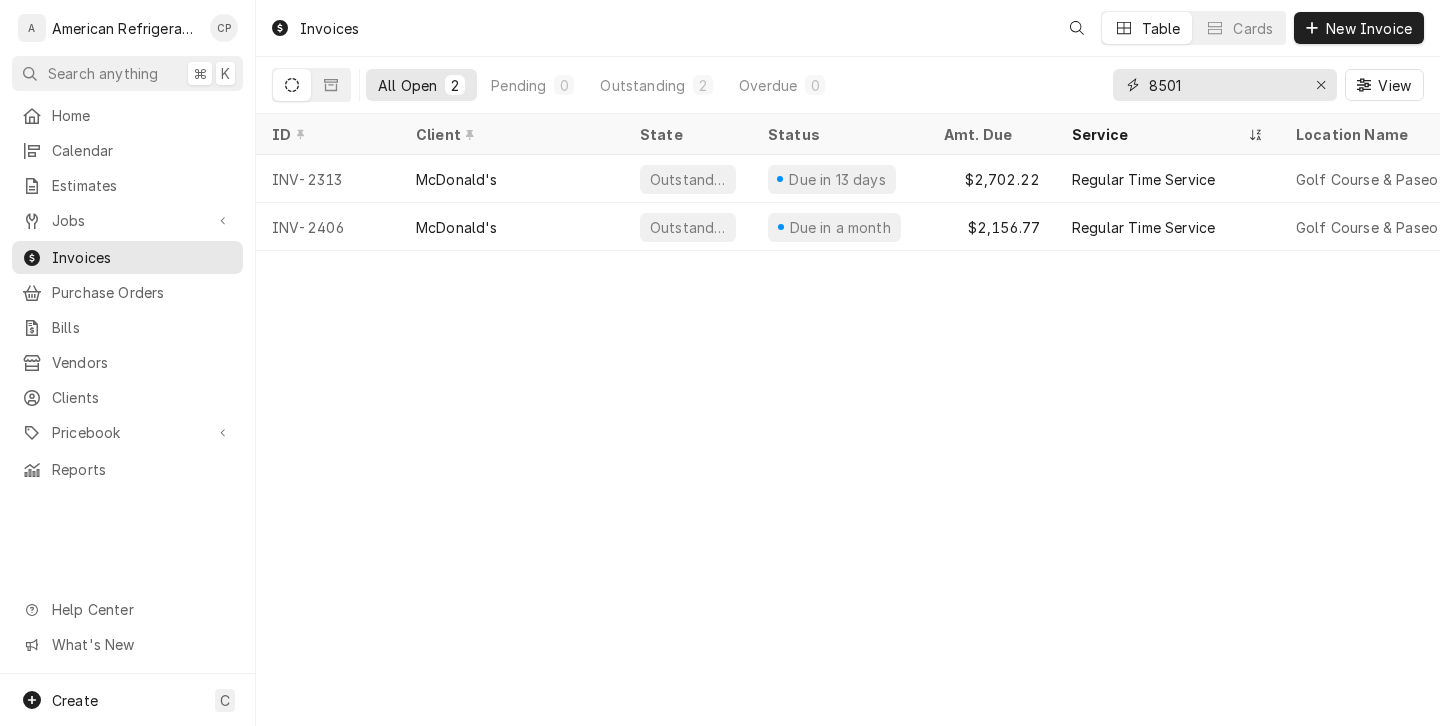 click on "8501" at bounding box center [1224, 85] 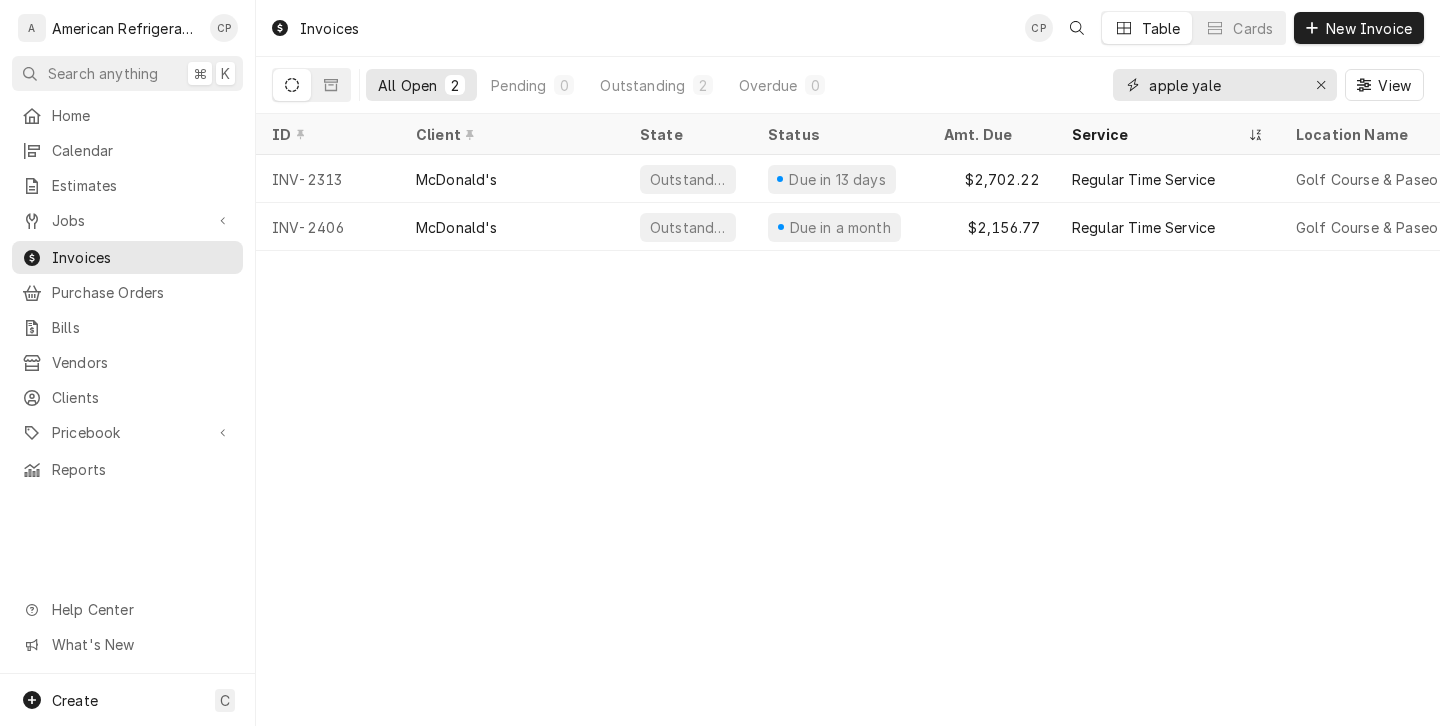 type on "apple yale" 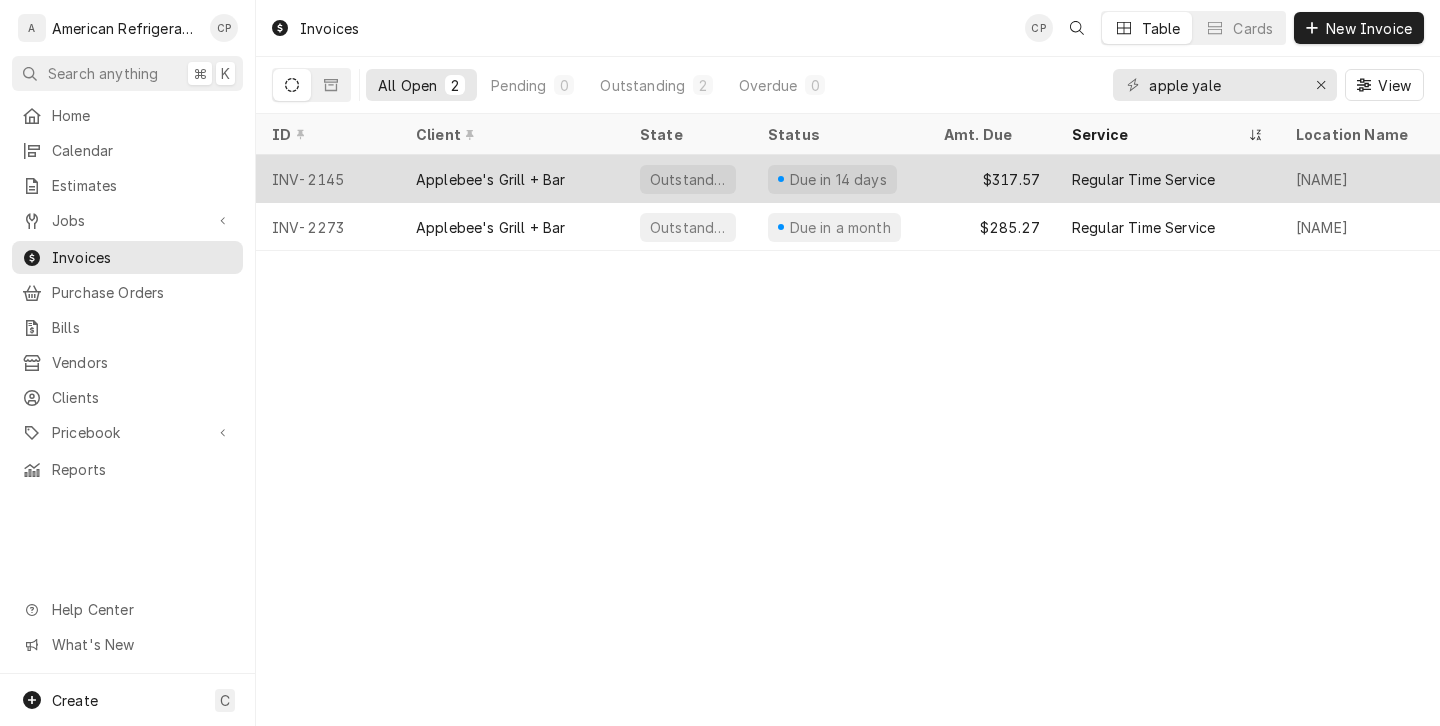 click on "Applebee's Grill + Bar" at bounding box center (491, 179) 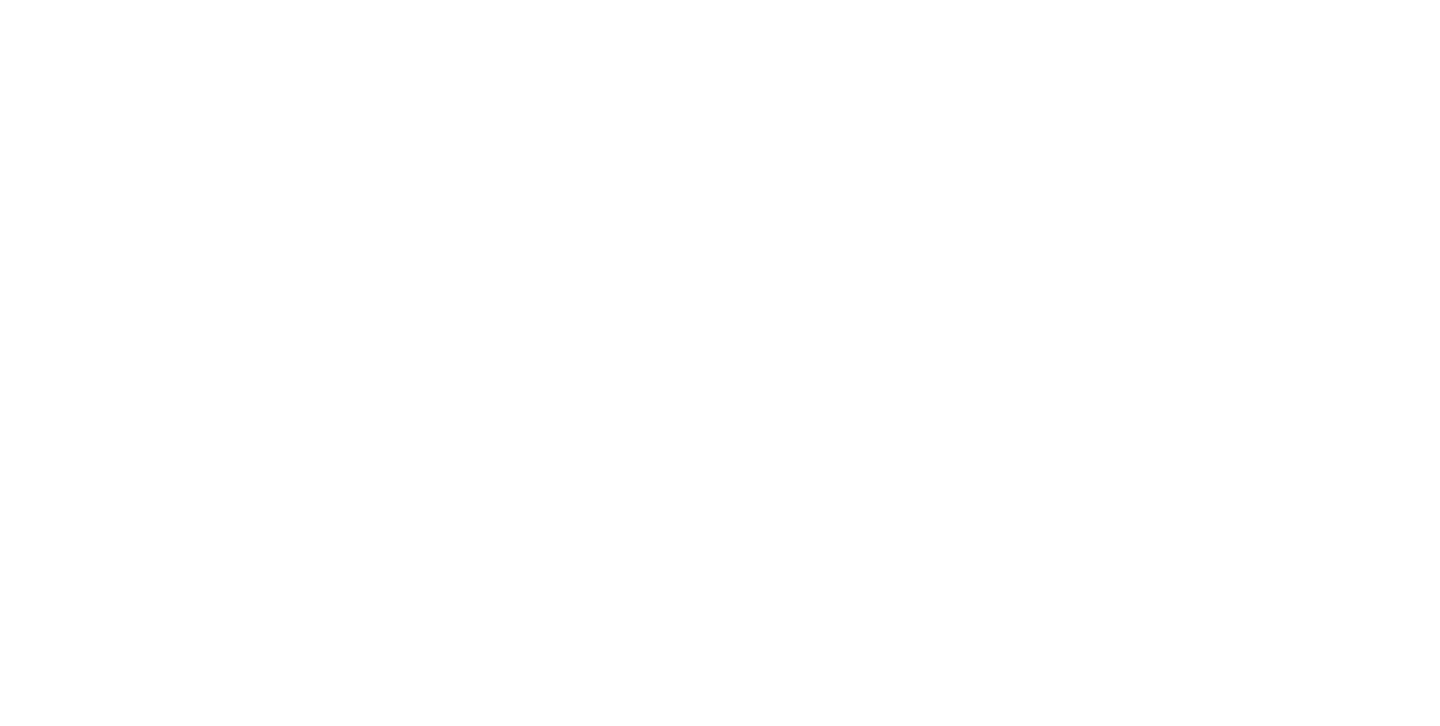 scroll, scrollTop: 0, scrollLeft: 0, axis: both 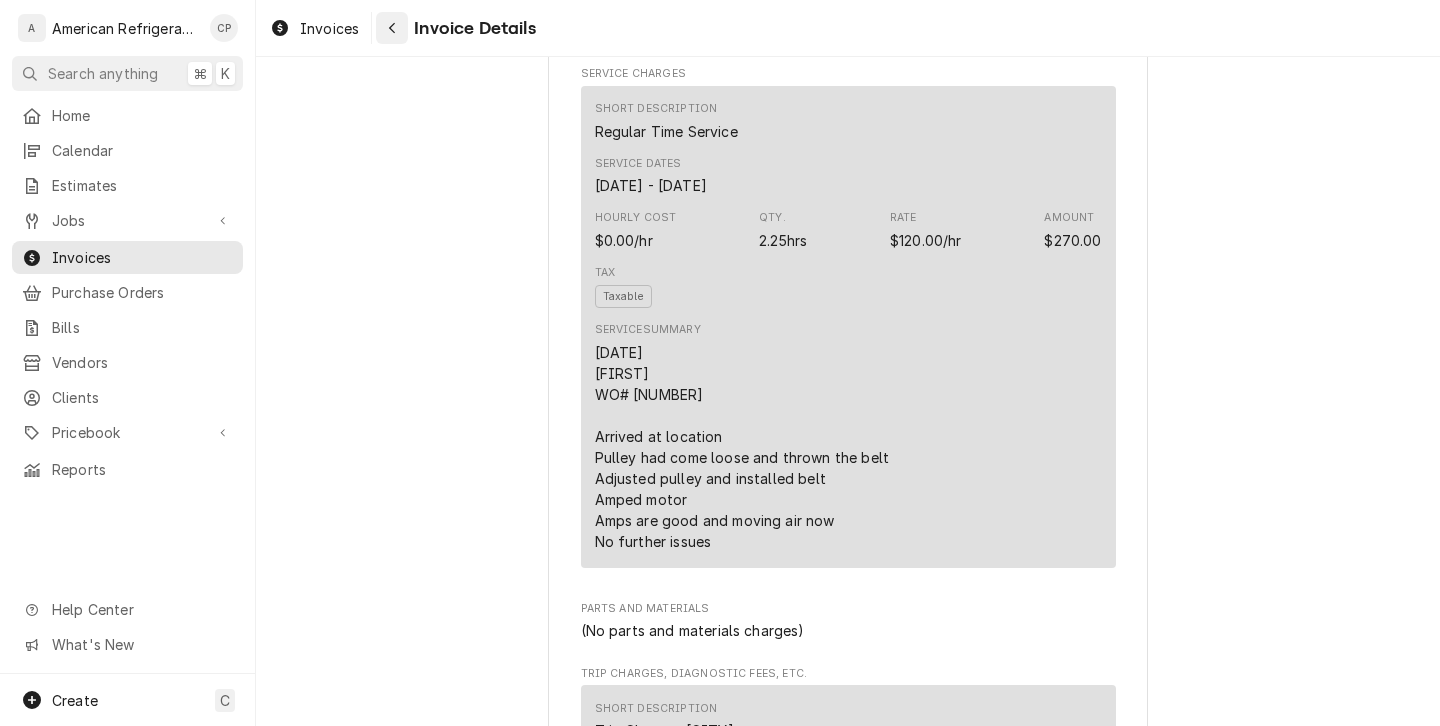 click at bounding box center [392, 28] 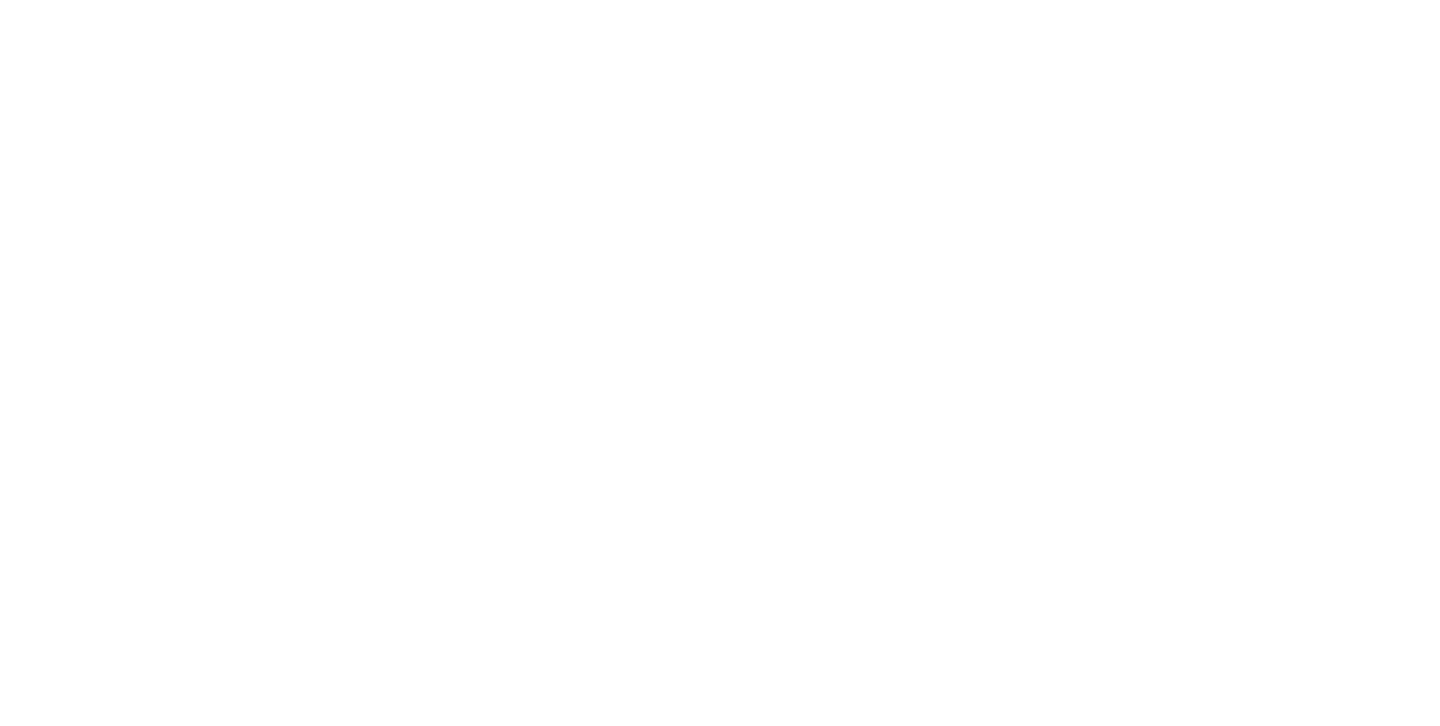 scroll, scrollTop: 0, scrollLeft: 0, axis: both 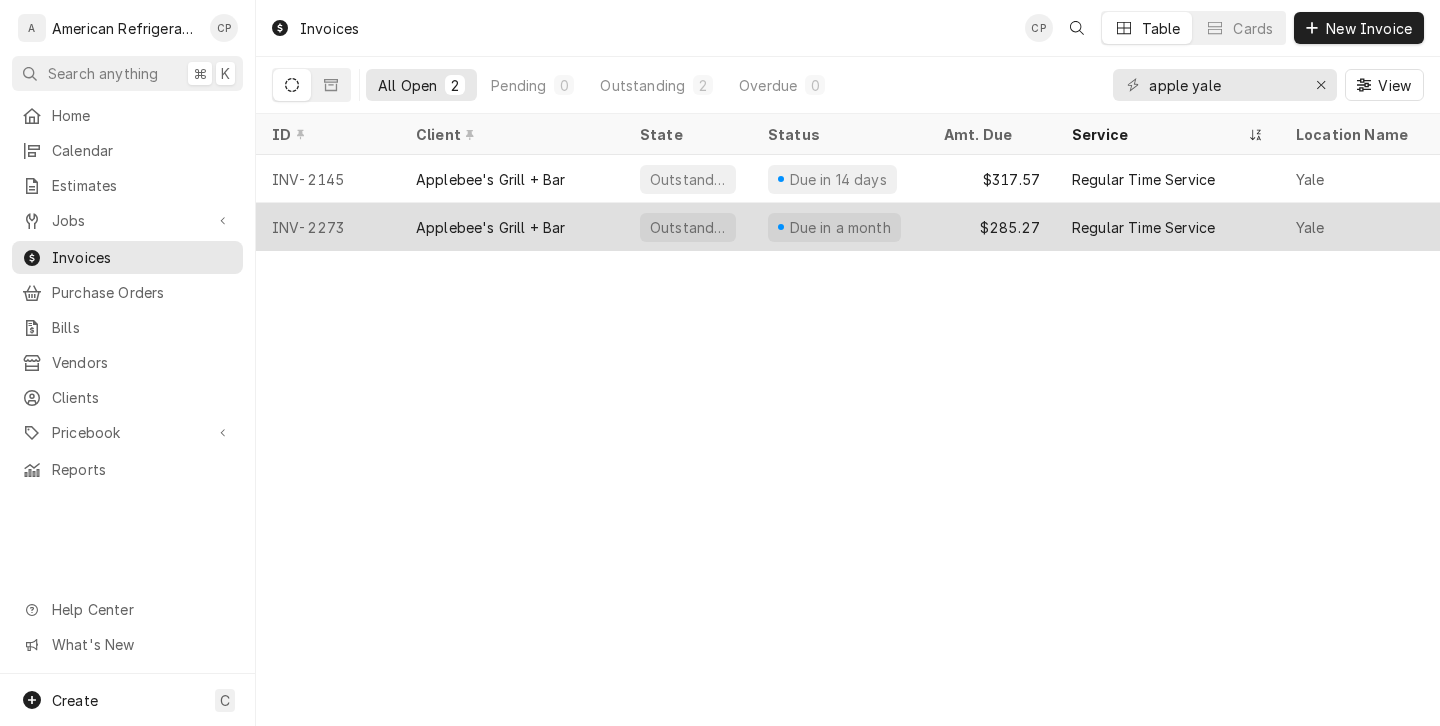 click on "Applebee's Grill + Bar" at bounding box center (491, 227) 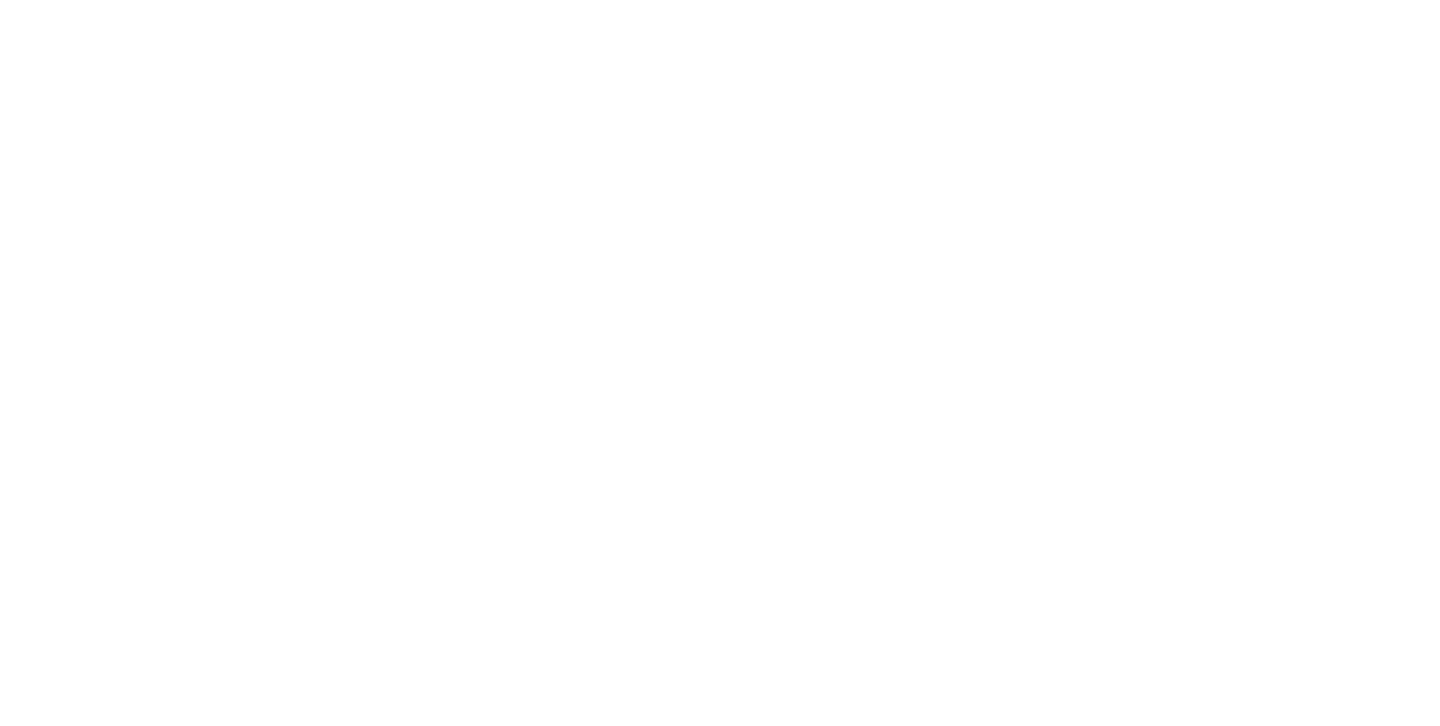 scroll, scrollTop: 0, scrollLeft: 0, axis: both 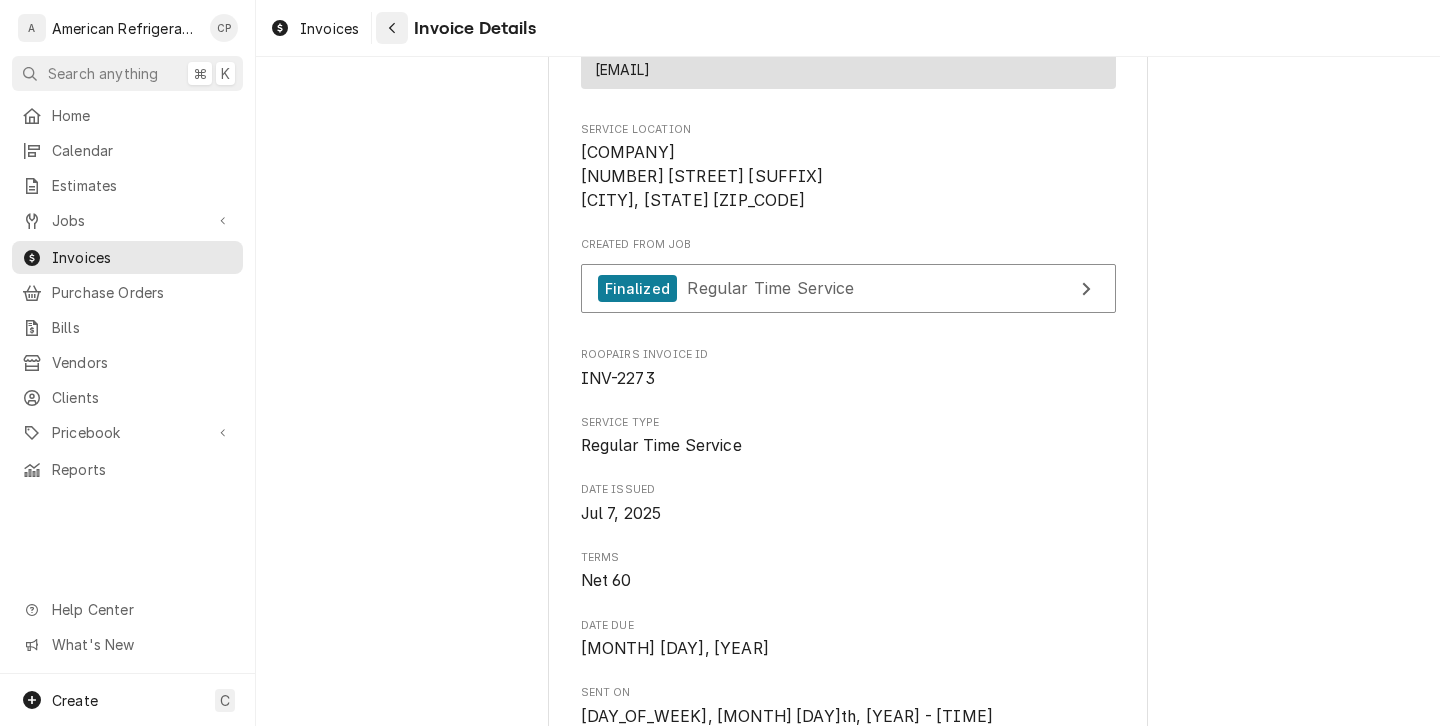 click 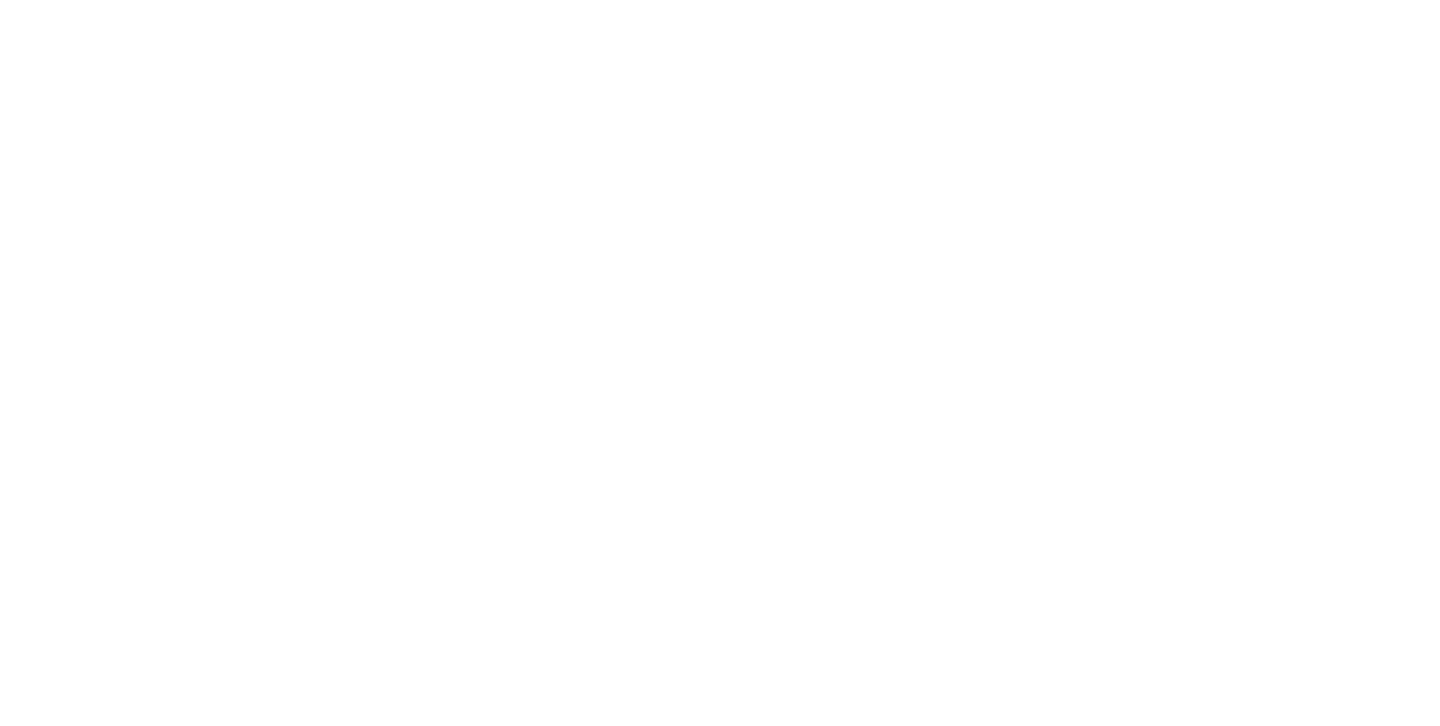 scroll, scrollTop: 0, scrollLeft: 0, axis: both 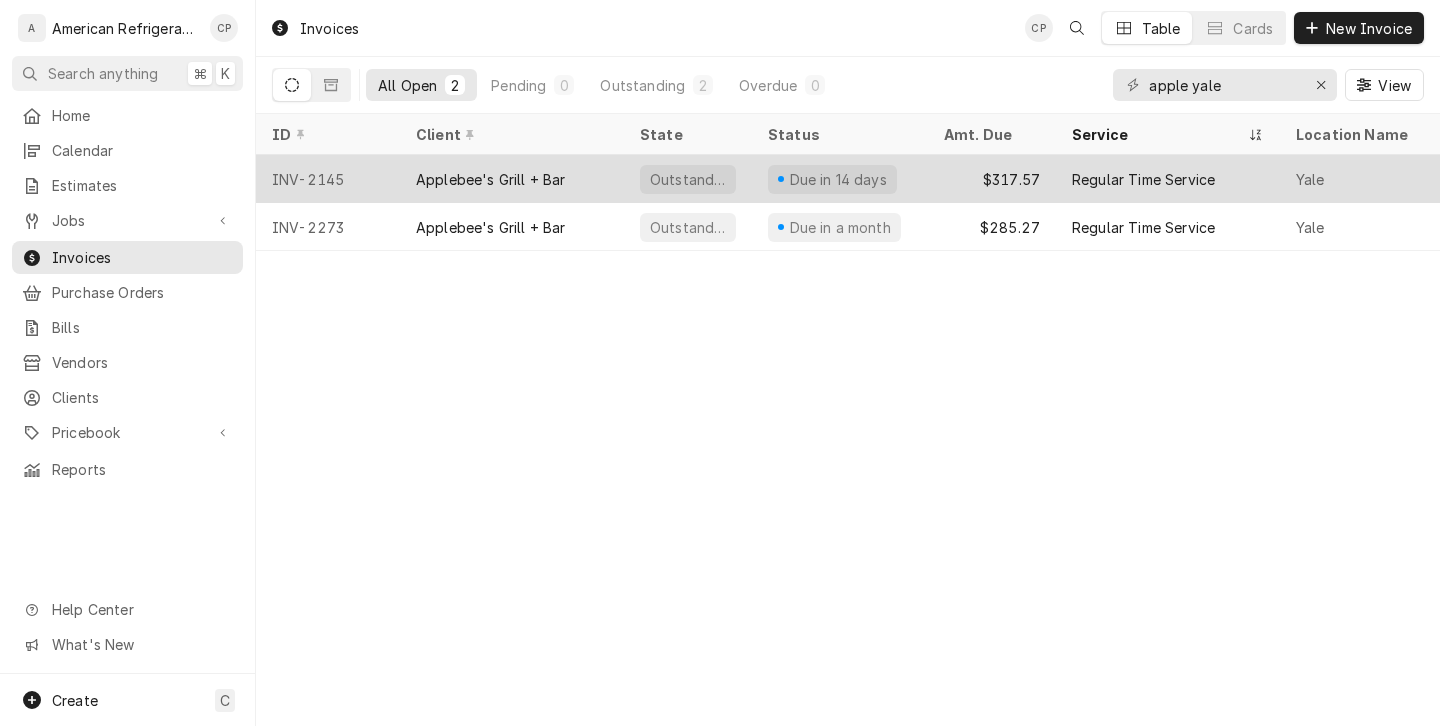 click on "Applebee's Grill + Bar" at bounding box center [491, 179] 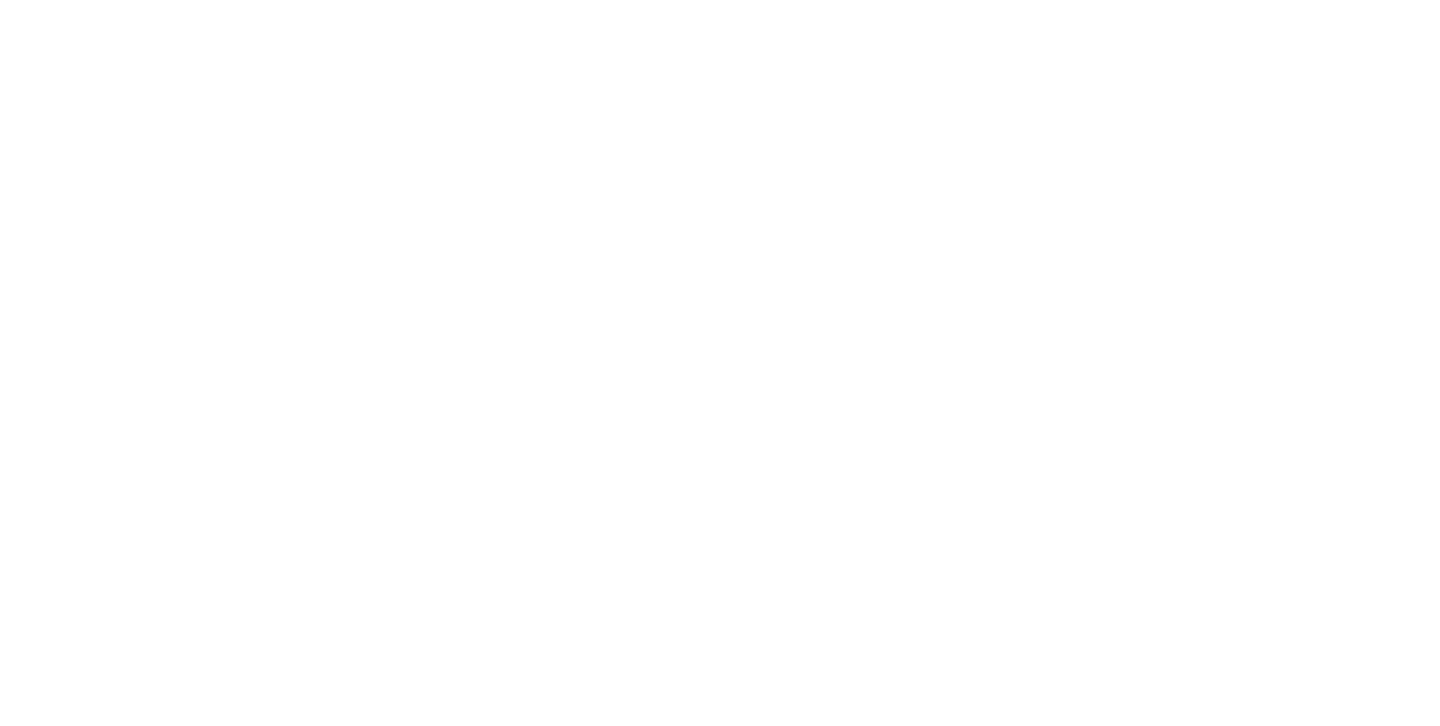scroll, scrollTop: 0, scrollLeft: 0, axis: both 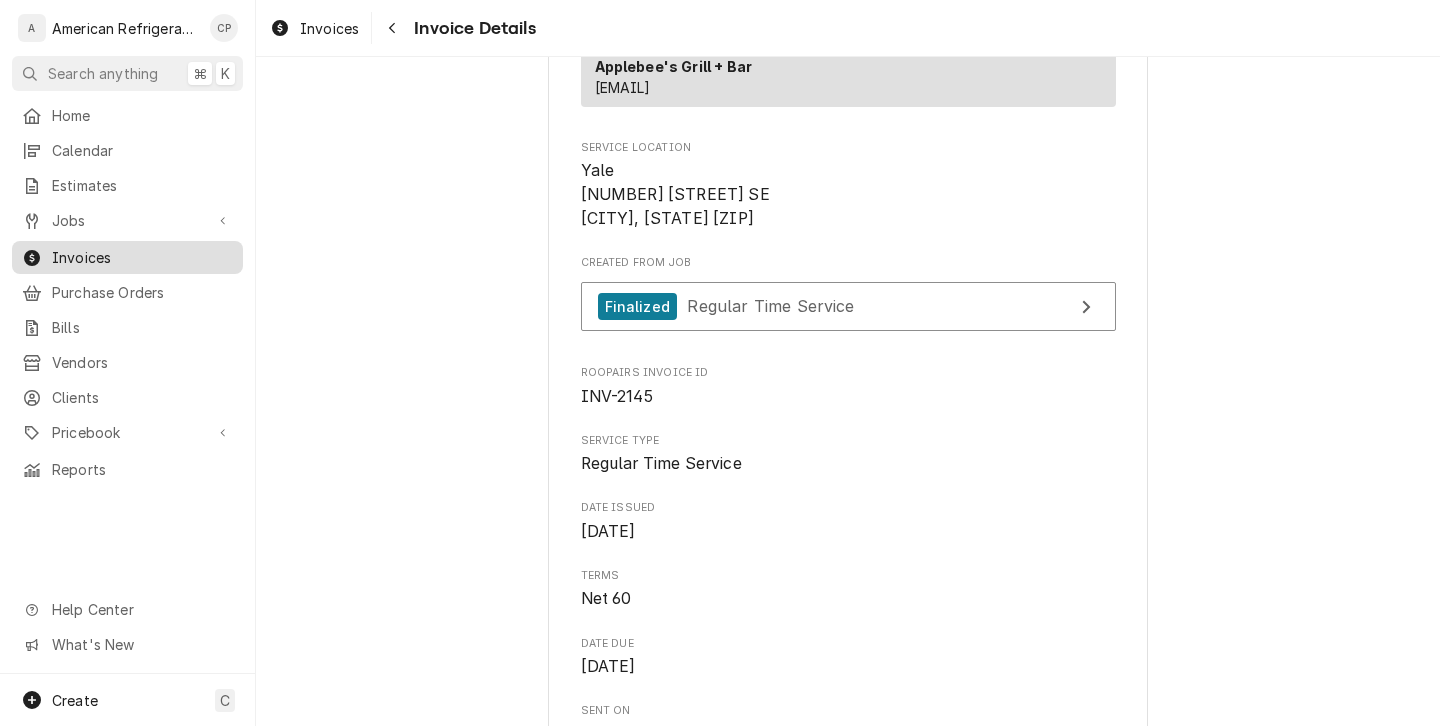 click on "Invoices" at bounding box center [142, 257] 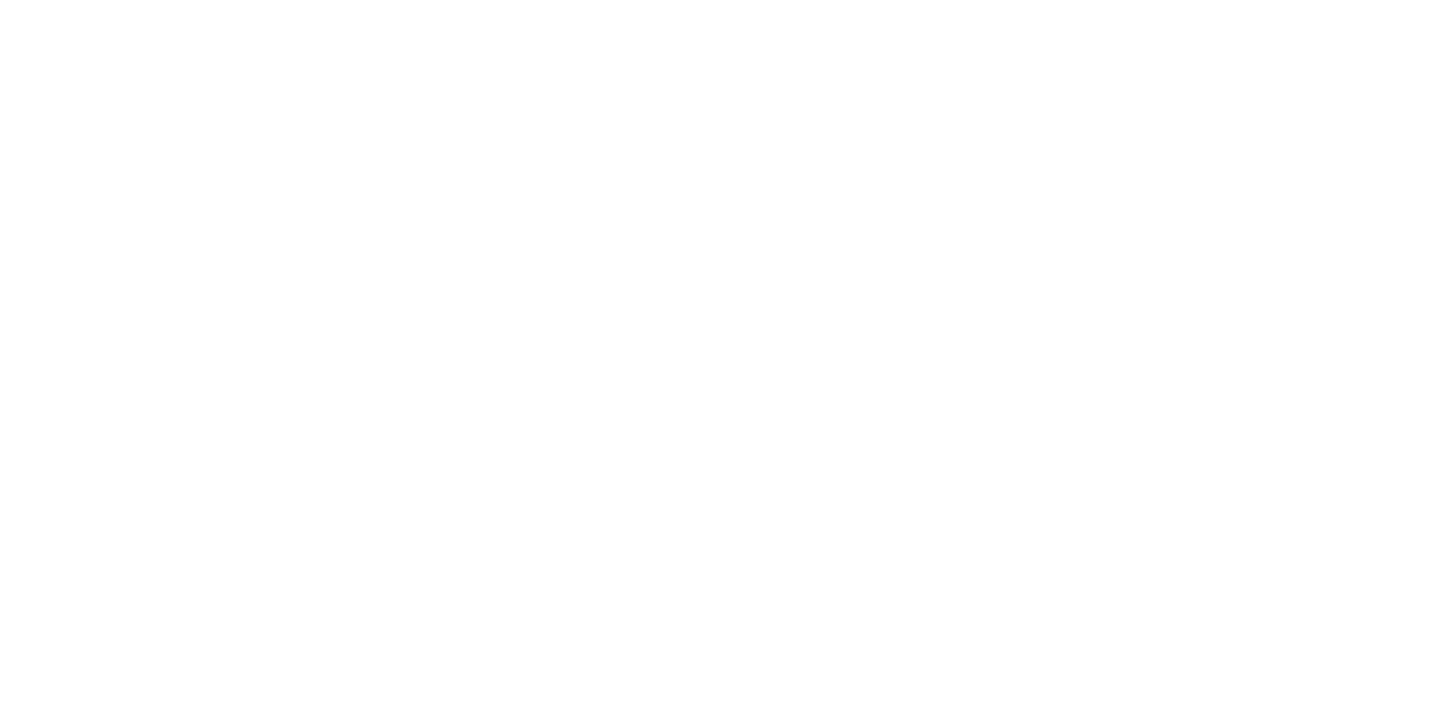 scroll, scrollTop: 0, scrollLeft: 0, axis: both 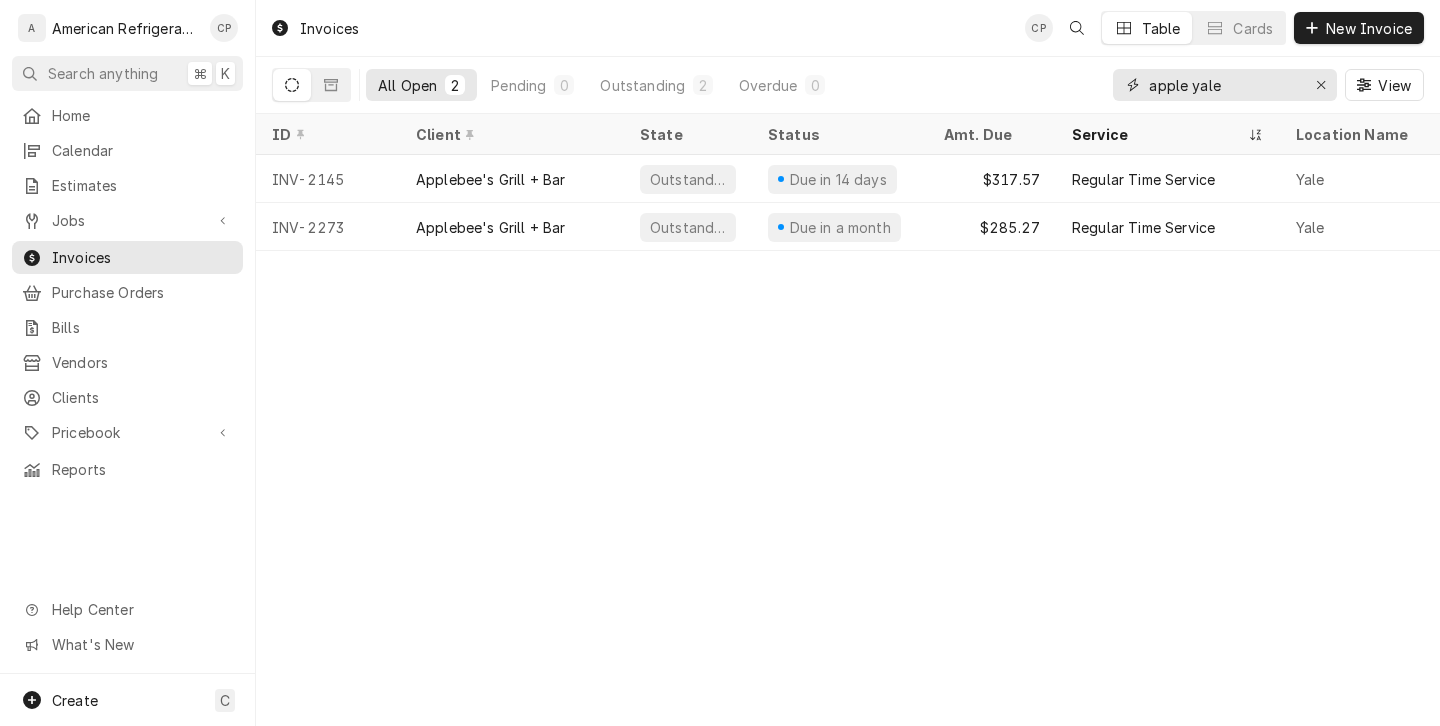 click on "apple yale" at bounding box center [1224, 85] 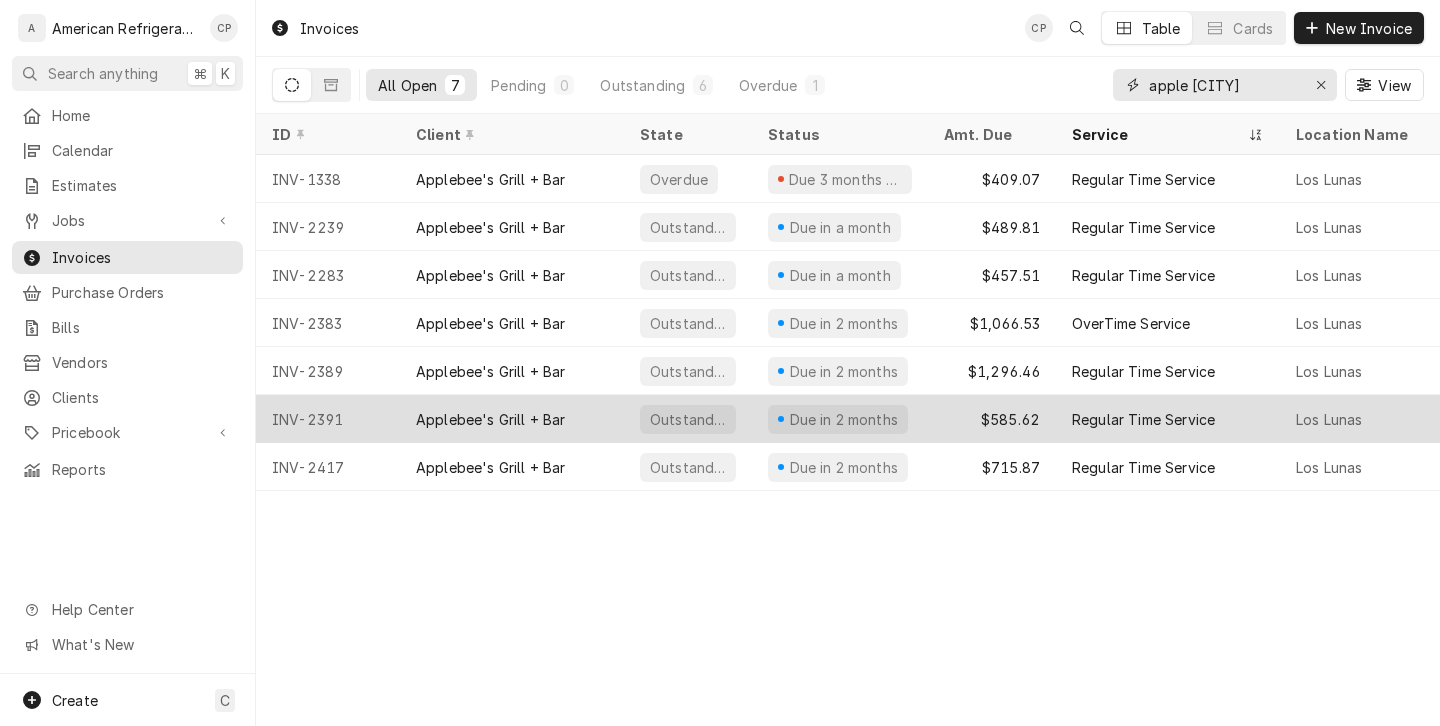 type on "apple los lunas" 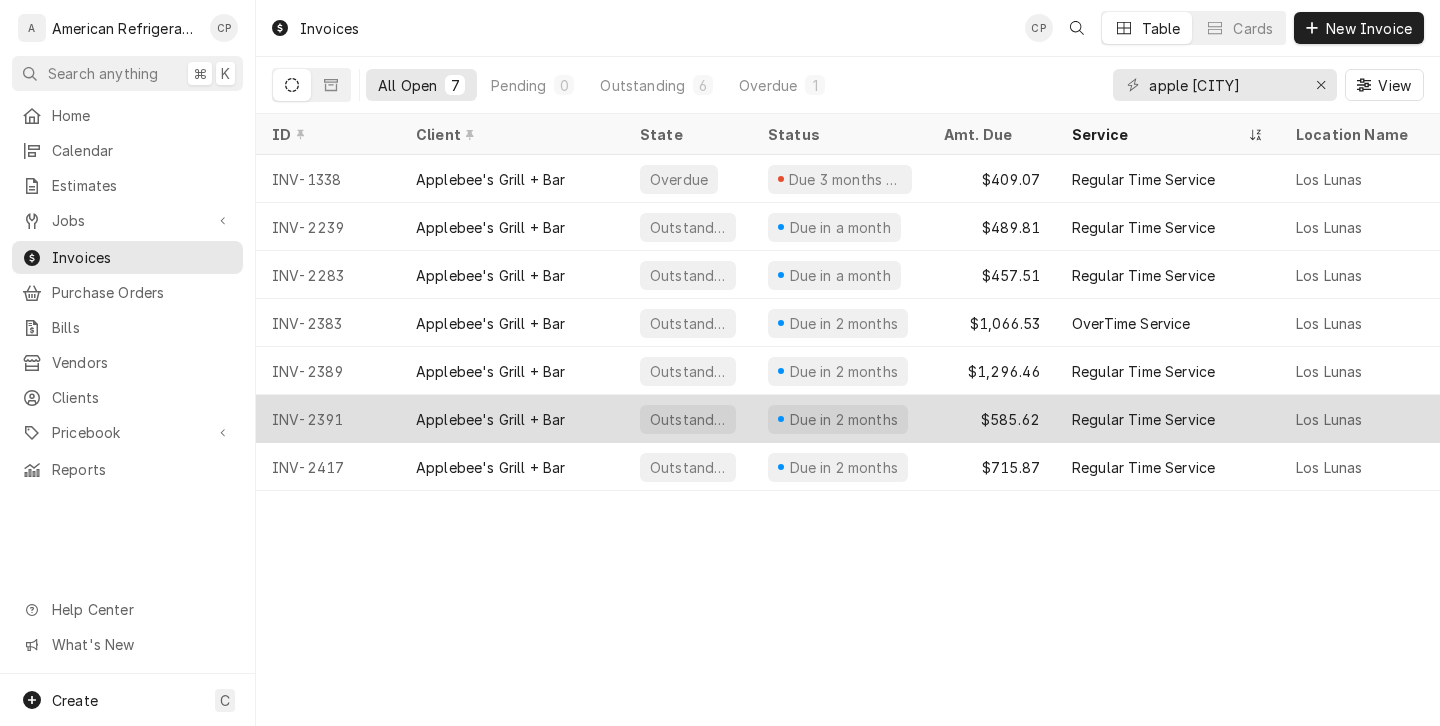 click on "Applebee's Grill + Bar" at bounding box center (491, 419) 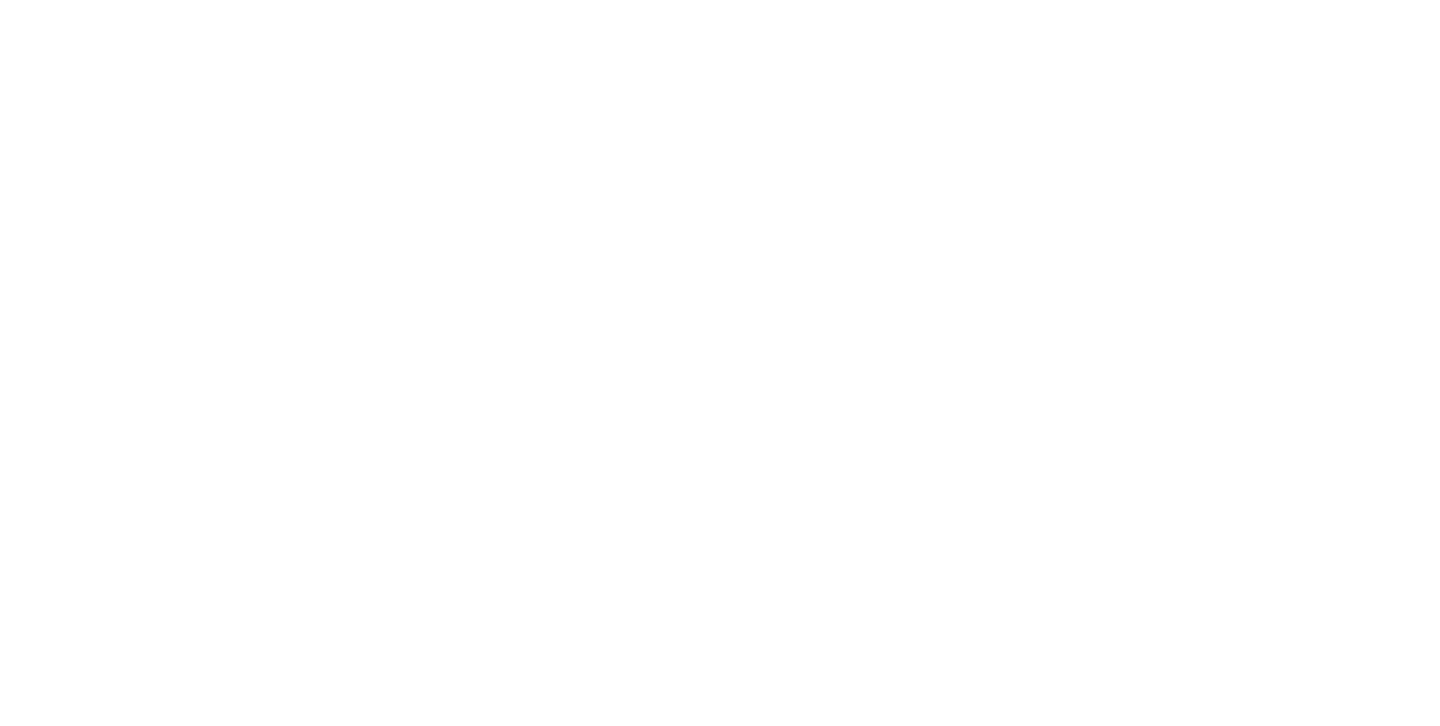 scroll, scrollTop: 0, scrollLeft: 0, axis: both 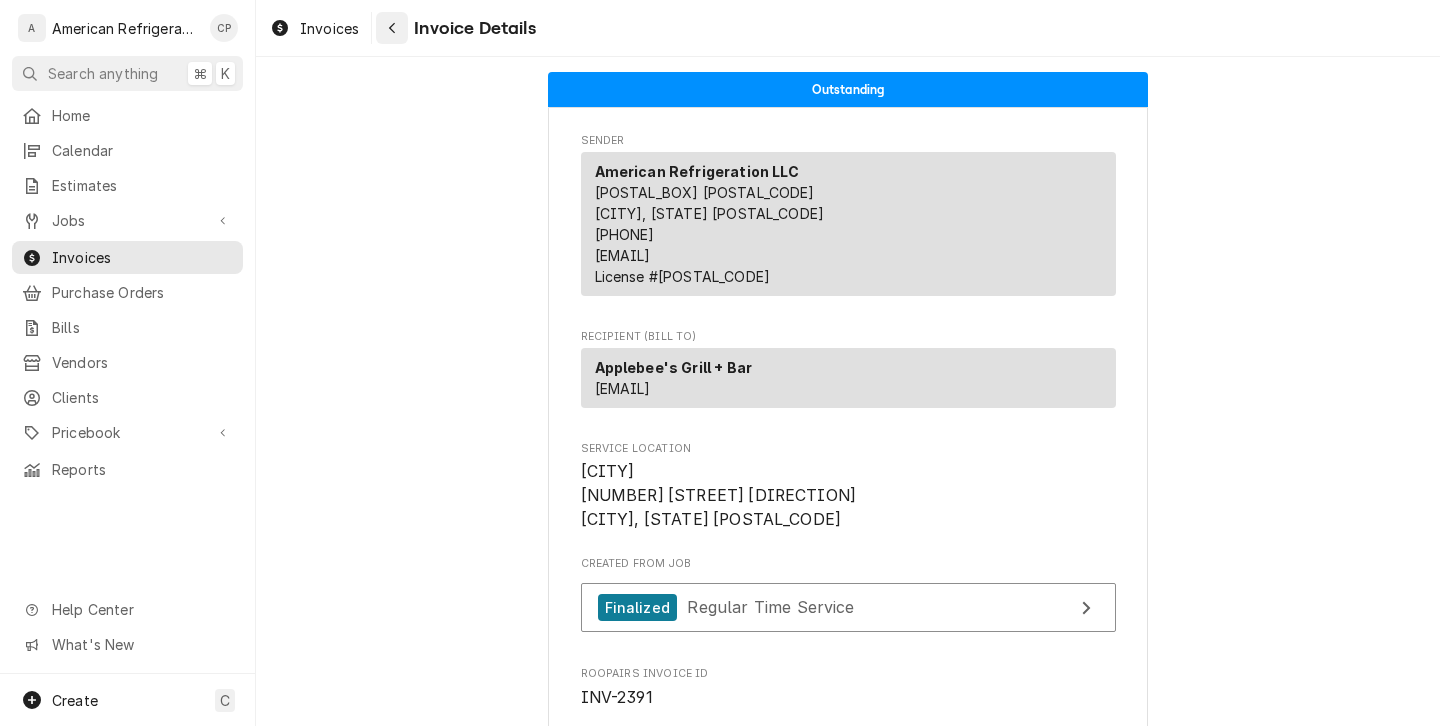 click at bounding box center [392, 28] 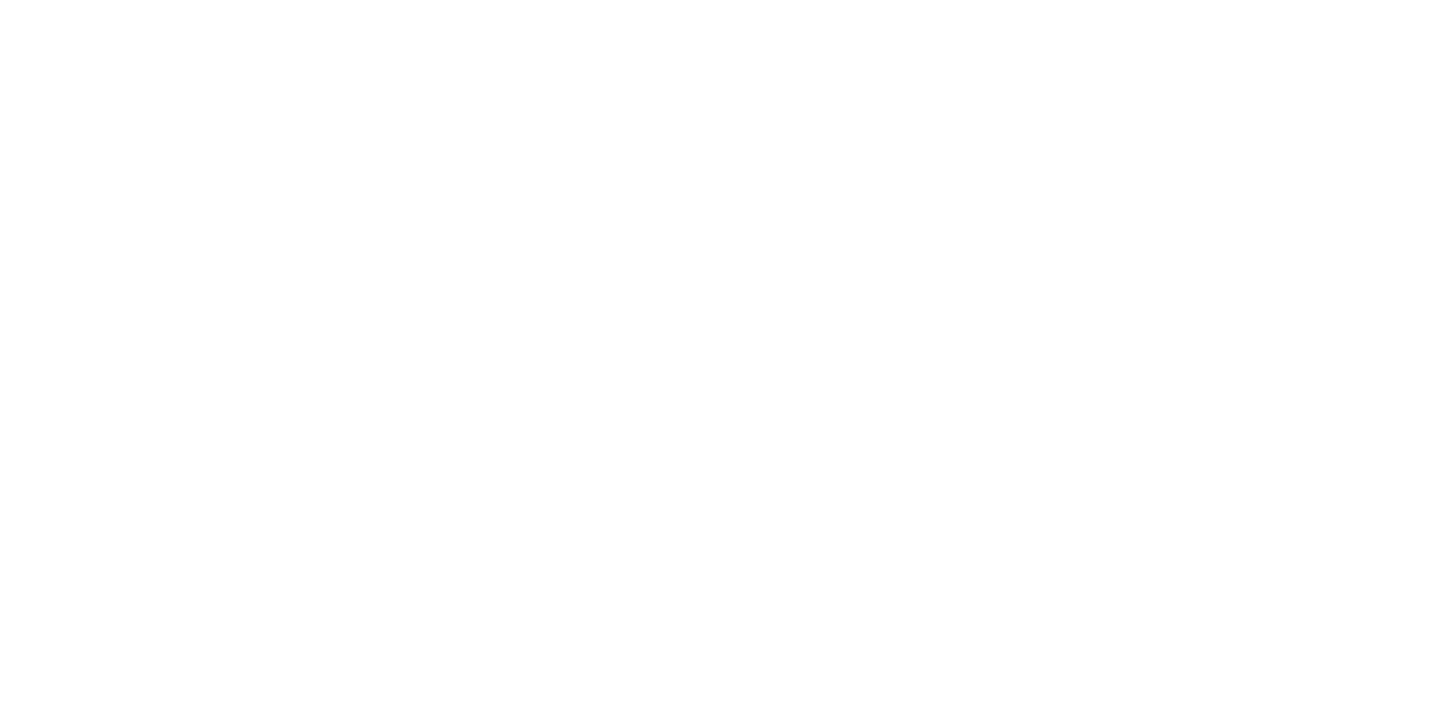 scroll, scrollTop: 0, scrollLeft: 0, axis: both 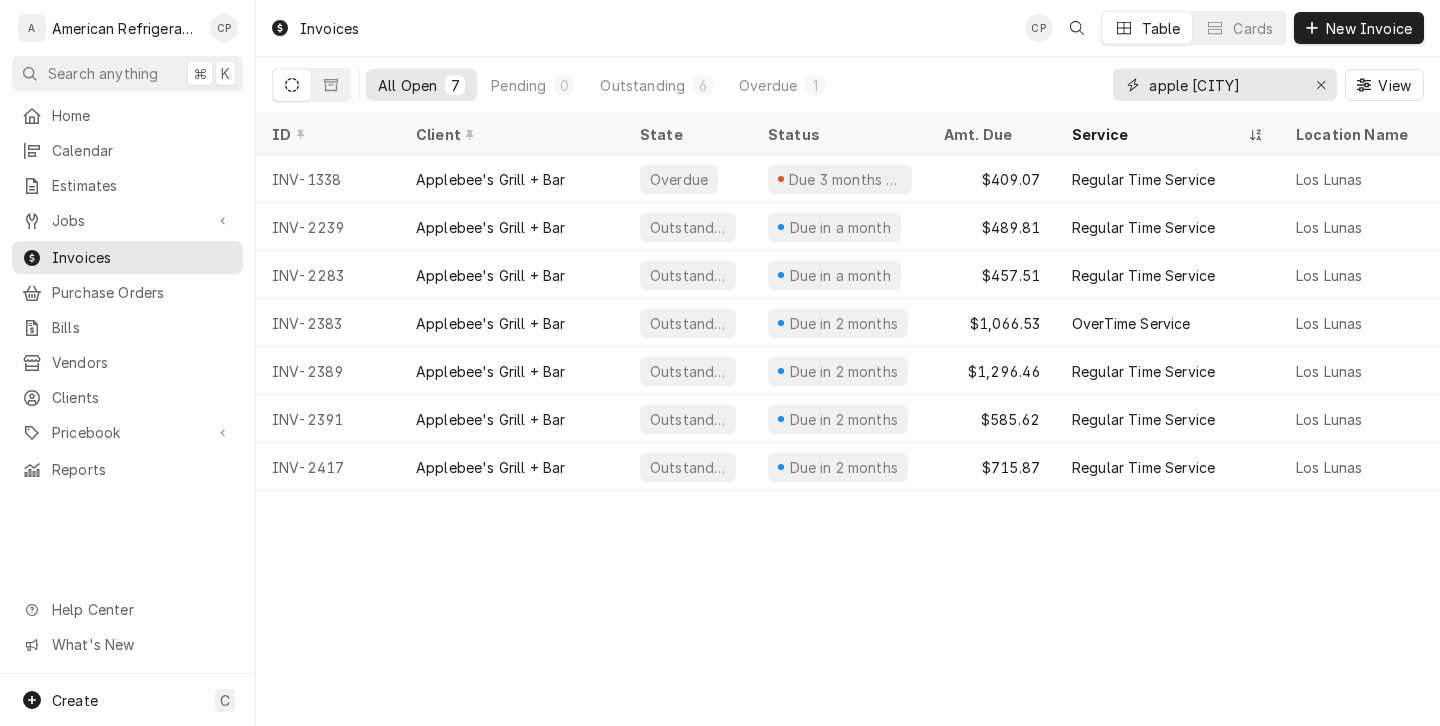 click on "apple [CITY]" at bounding box center [1224, 85] 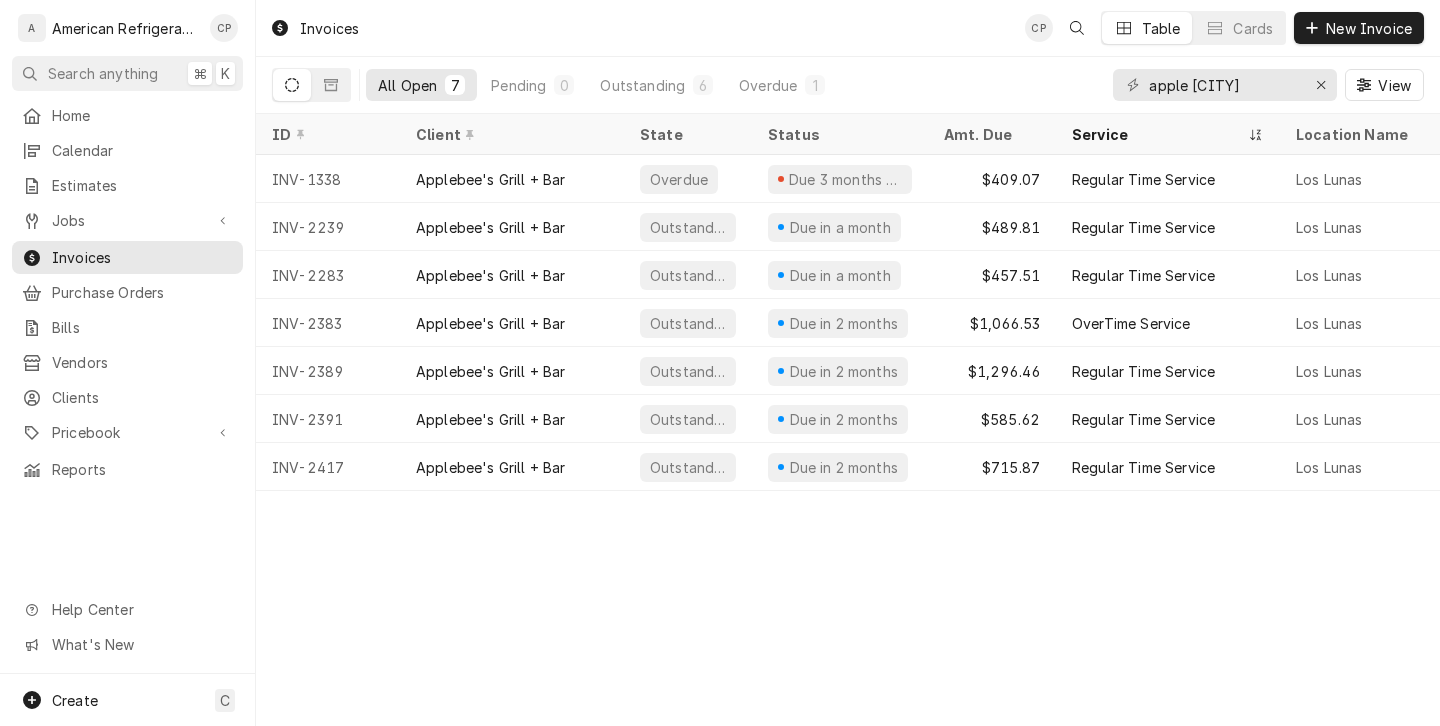 click on "All Open 7 Pending 0 Outstanding 6 Overdue 1 apple [CITY] View" at bounding box center (848, 85) 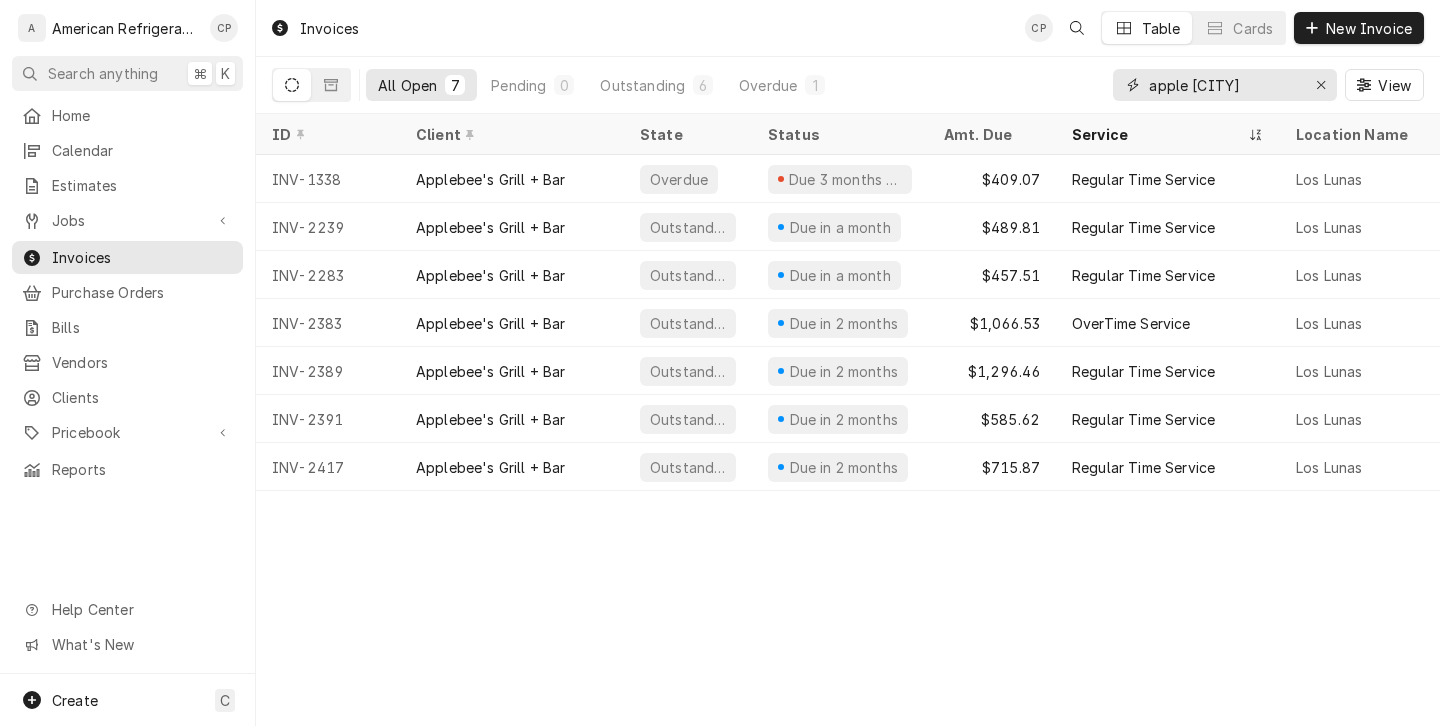 click on "apple [CITY]" at bounding box center (1224, 85) 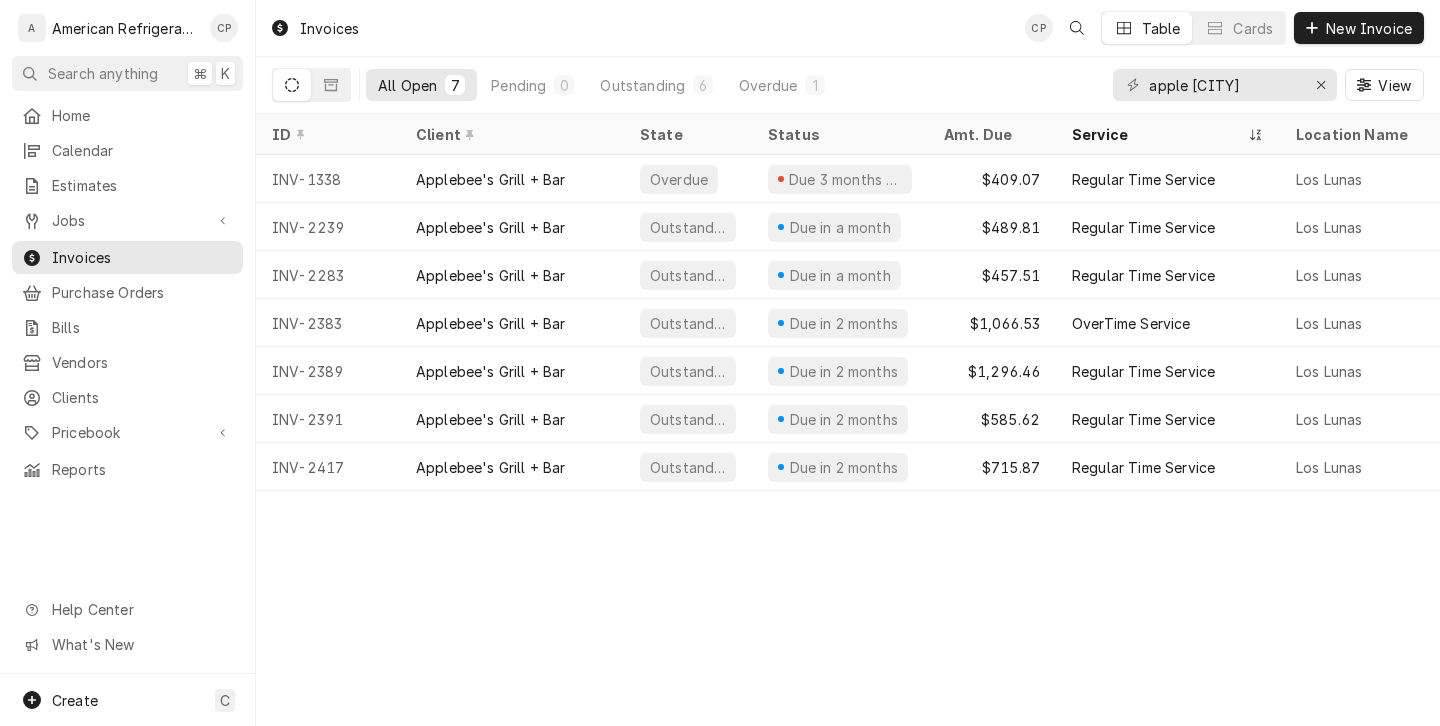 click on "All Open 7 Pending 0 Outstanding 6 Overdue 1 apple [CITY] View" at bounding box center [848, 85] 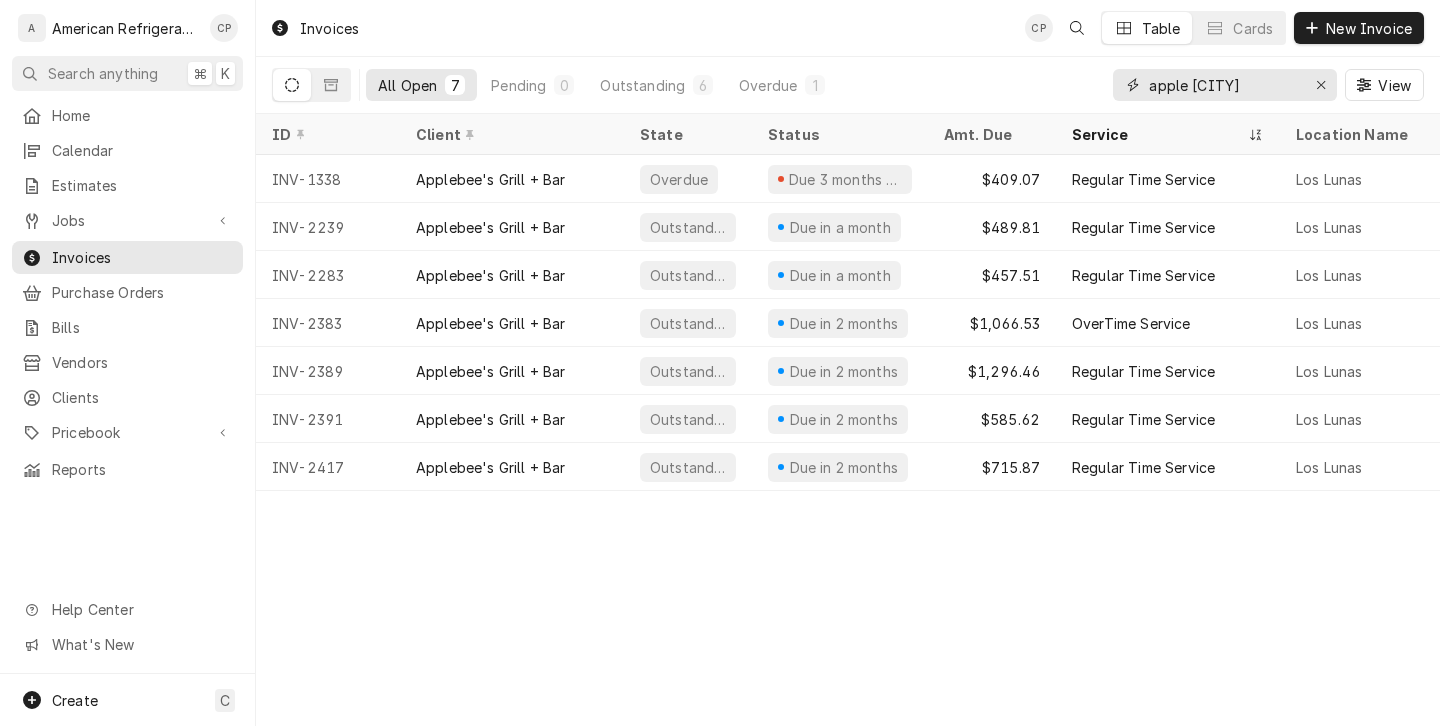 click on "apple [CITY]" at bounding box center (1224, 85) 